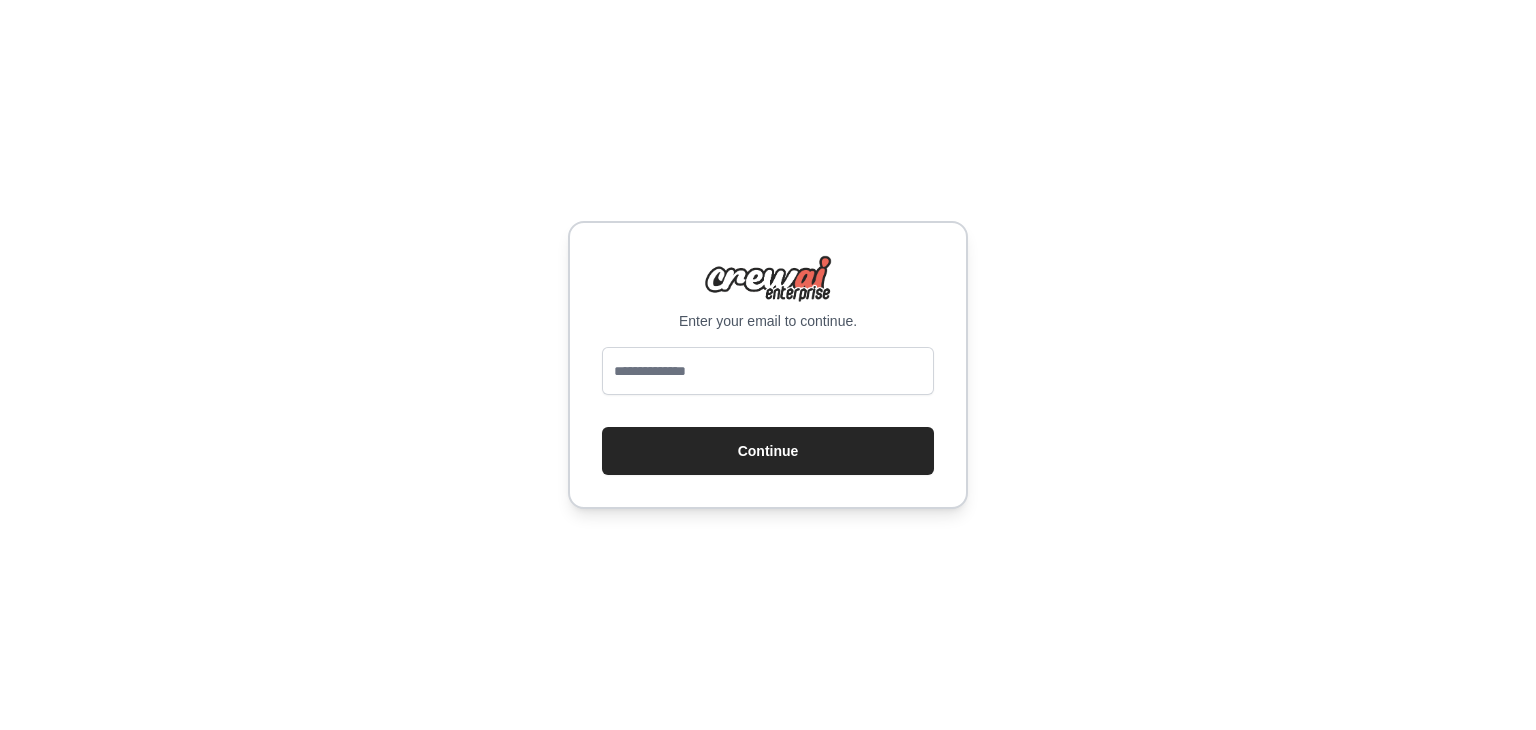 click at bounding box center [768, 371] 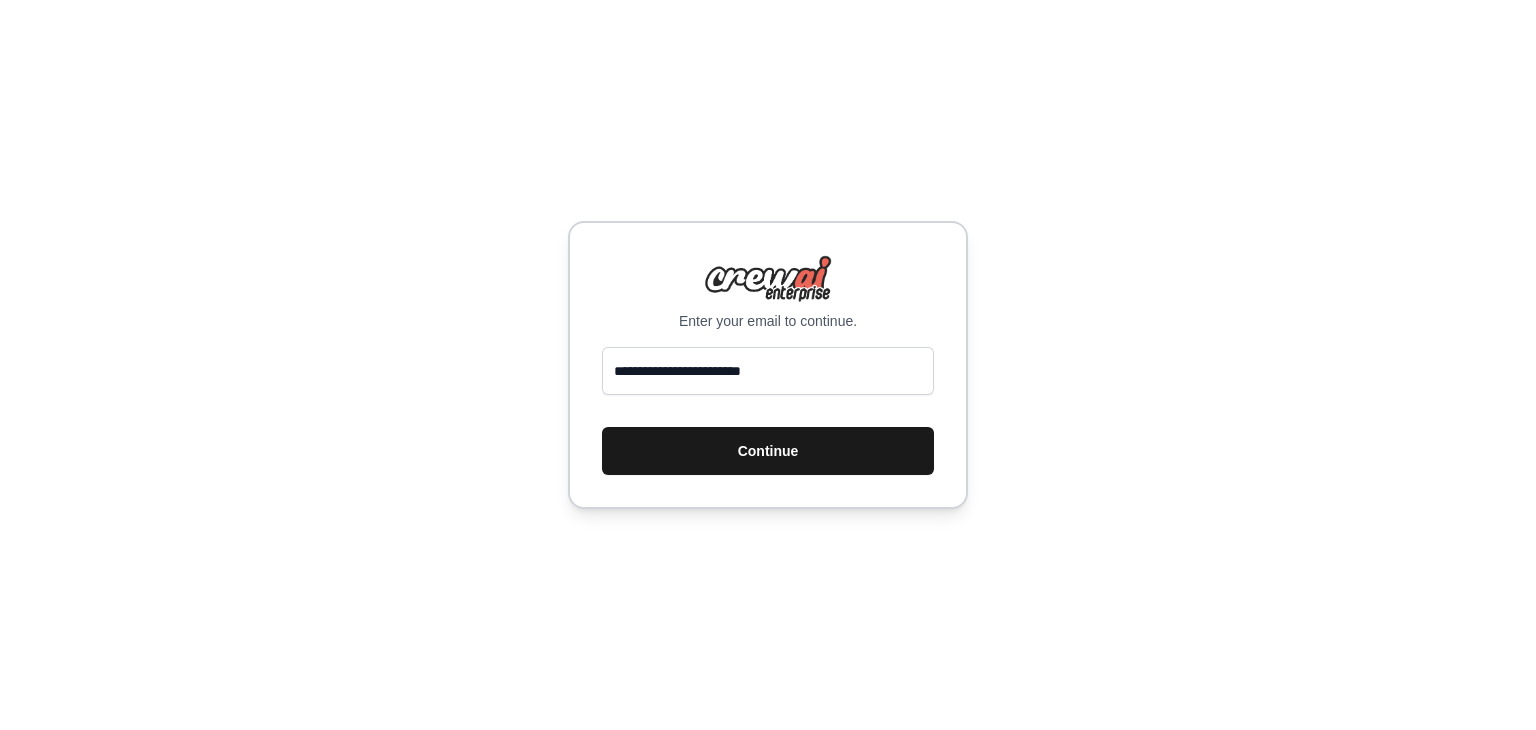click on "Continue" at bounding box center (768, 451) 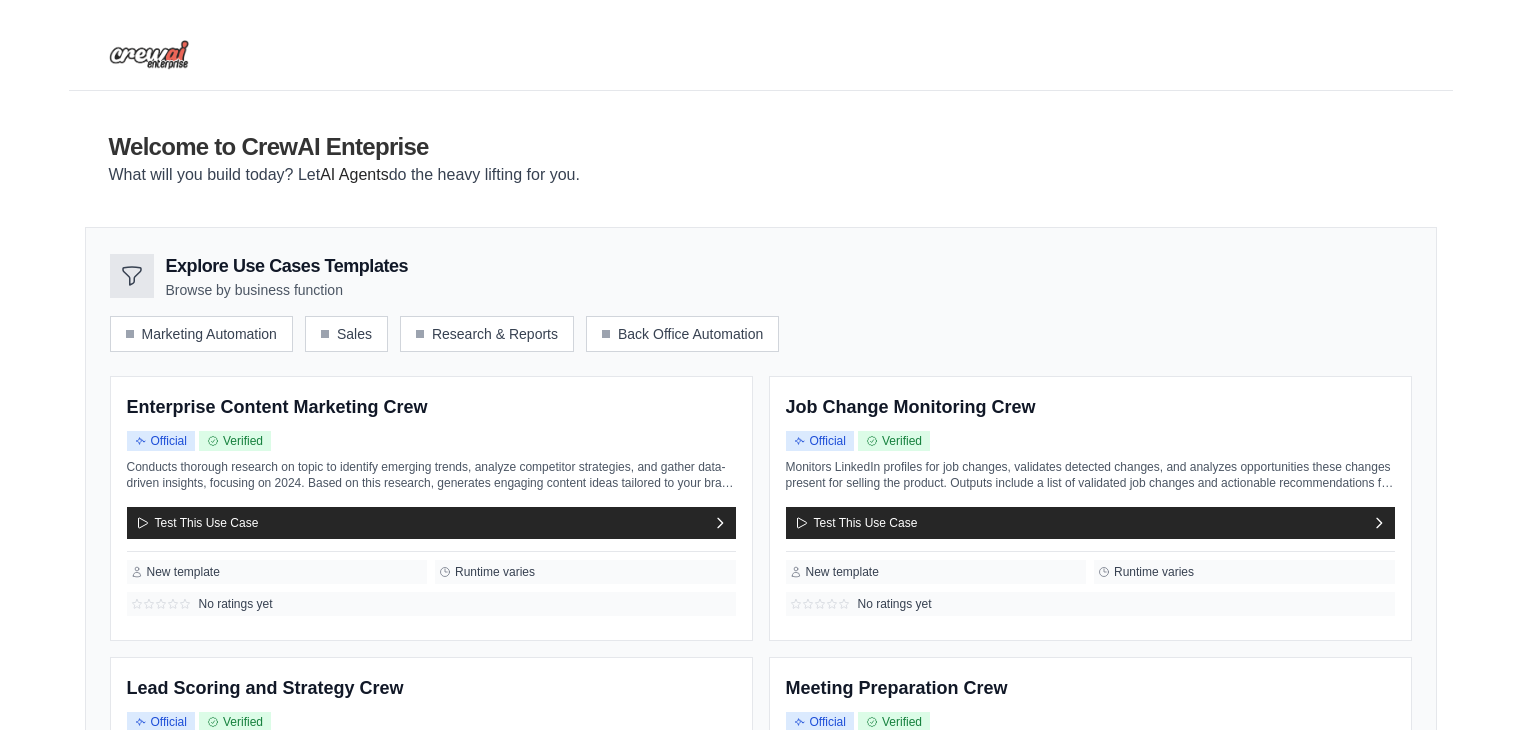 scroll, scrollTop: 0, scrollLeft: 0, axis: both 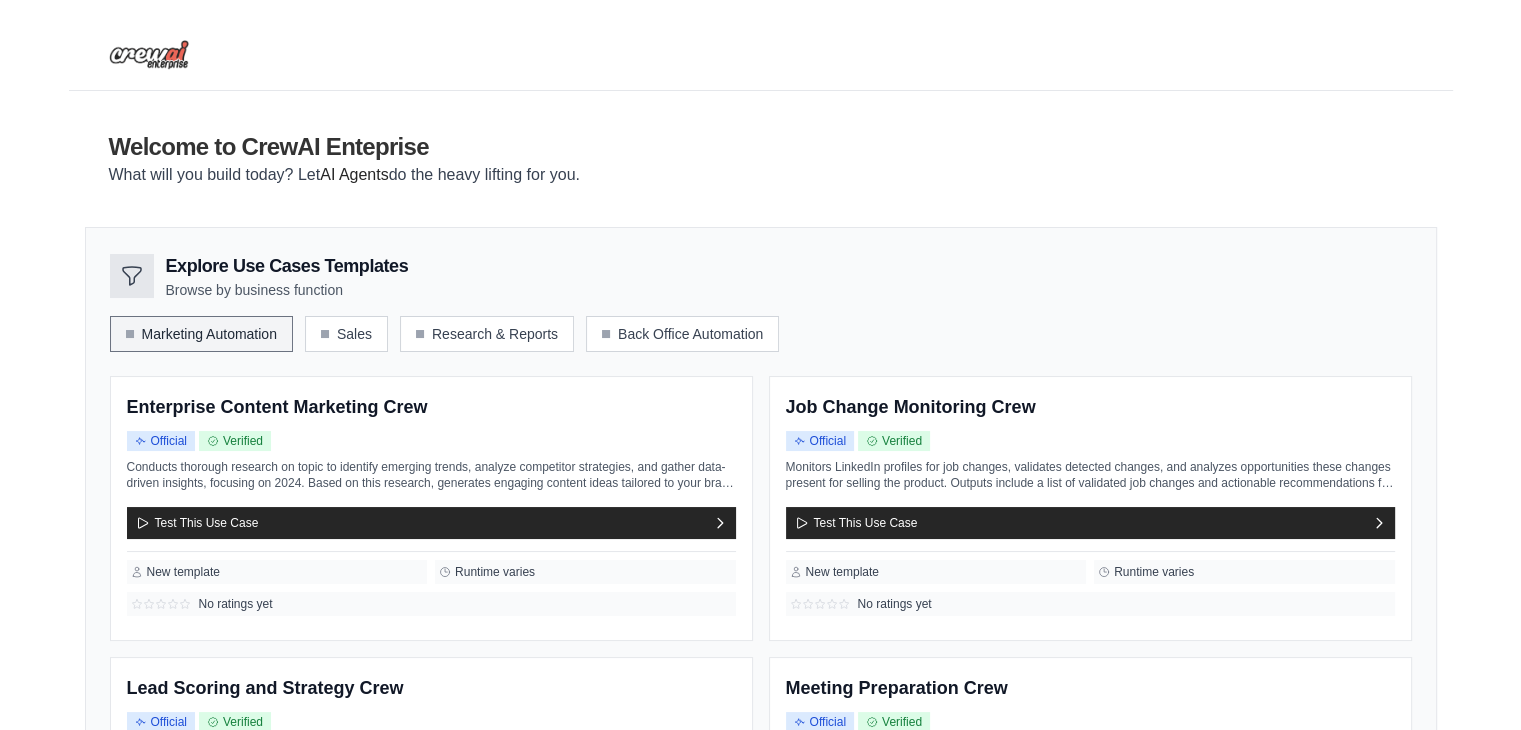 click on "Marketing Automation" at bounding box center [201, 334] 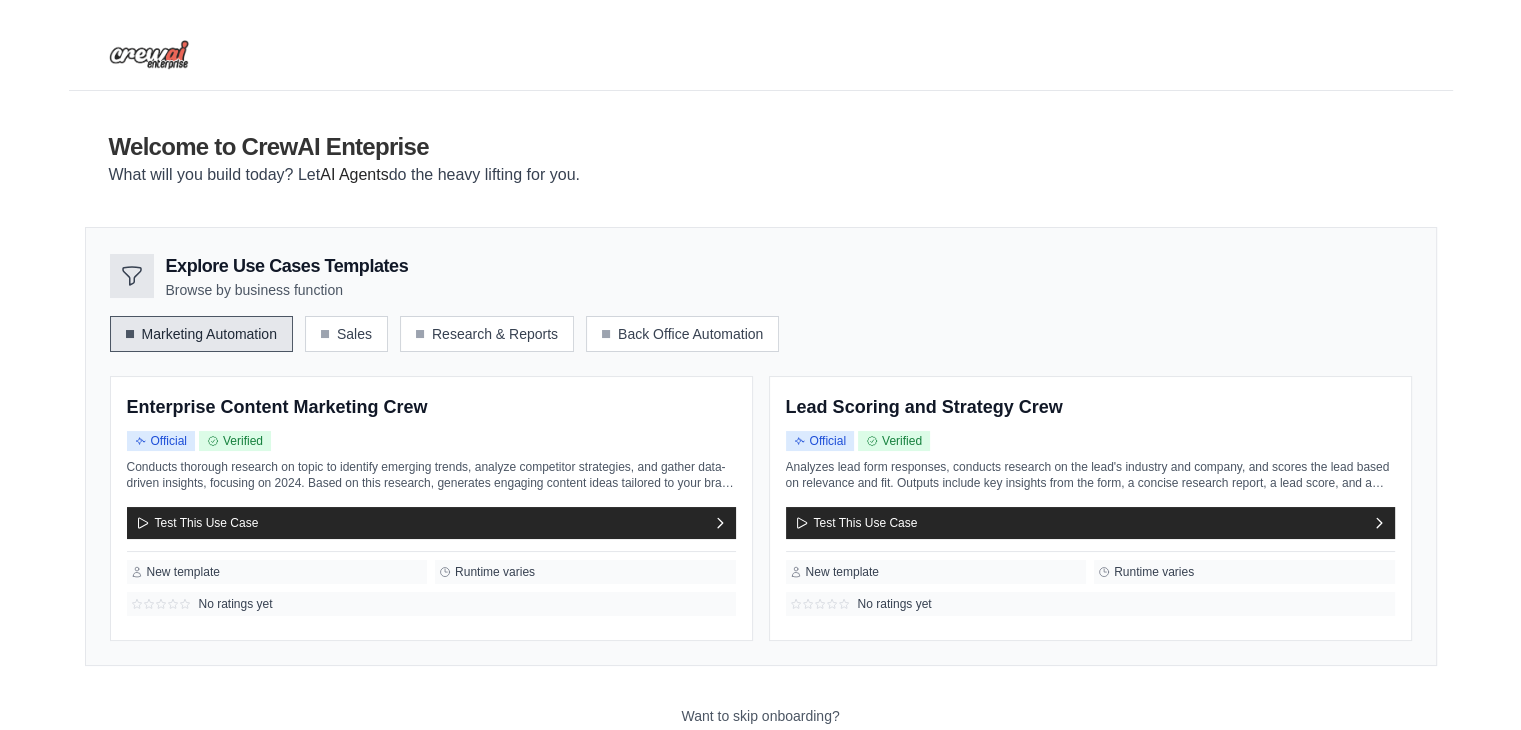 click on "Marketing Automation" at bounding box center [201, 334] 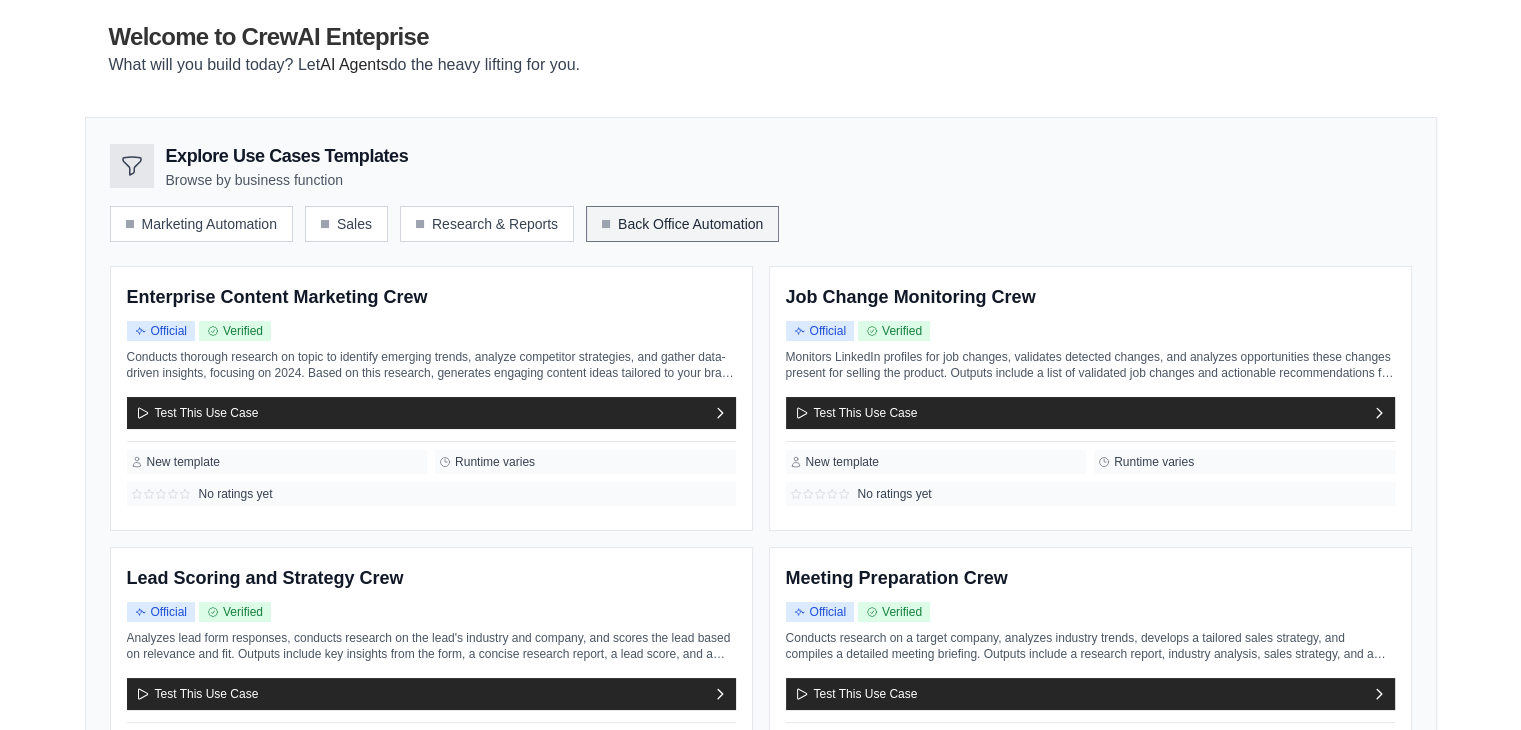 scroll, scrollTop: 120, scrollLeft: 0, axis: vertical 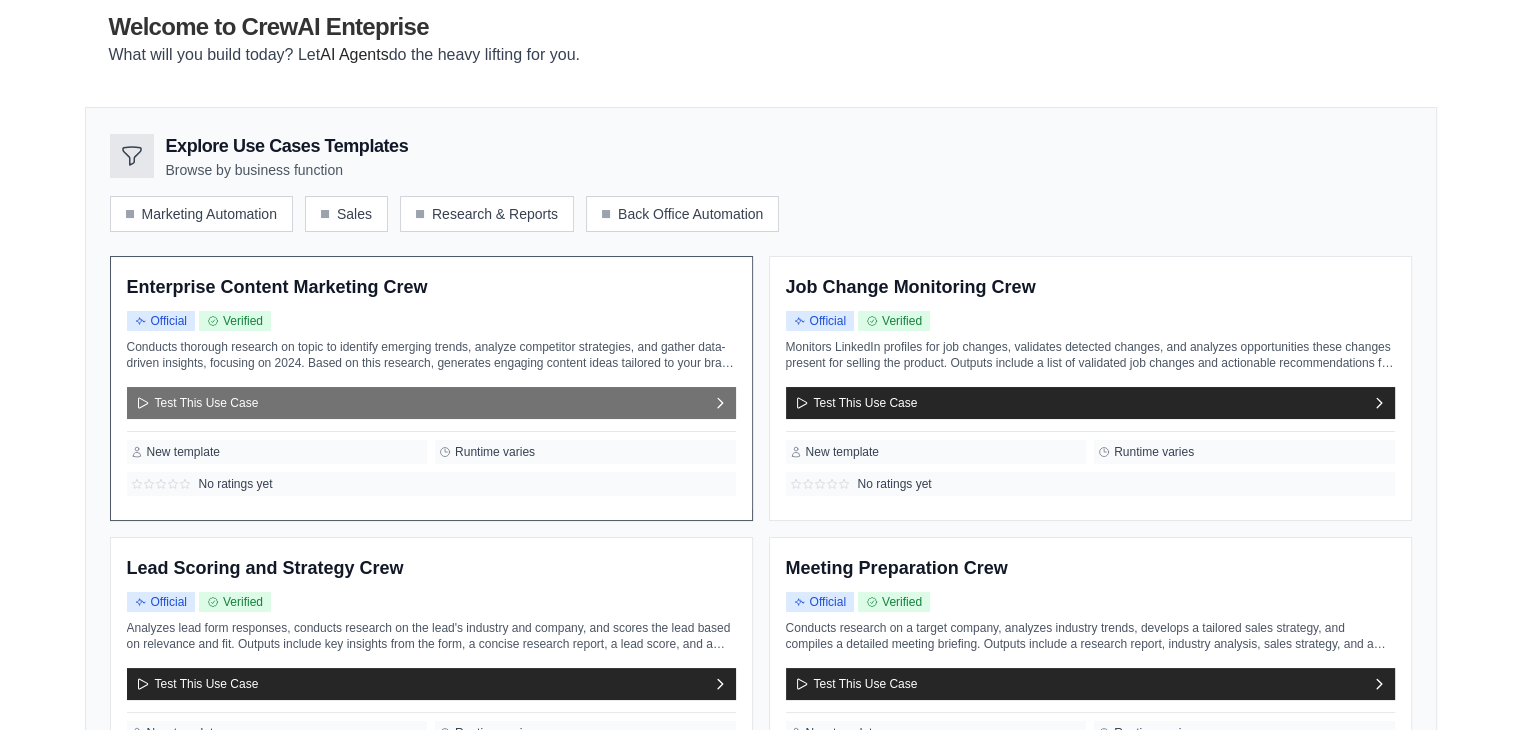 click on "Test This Use Case" at bounding box center (431, 403) 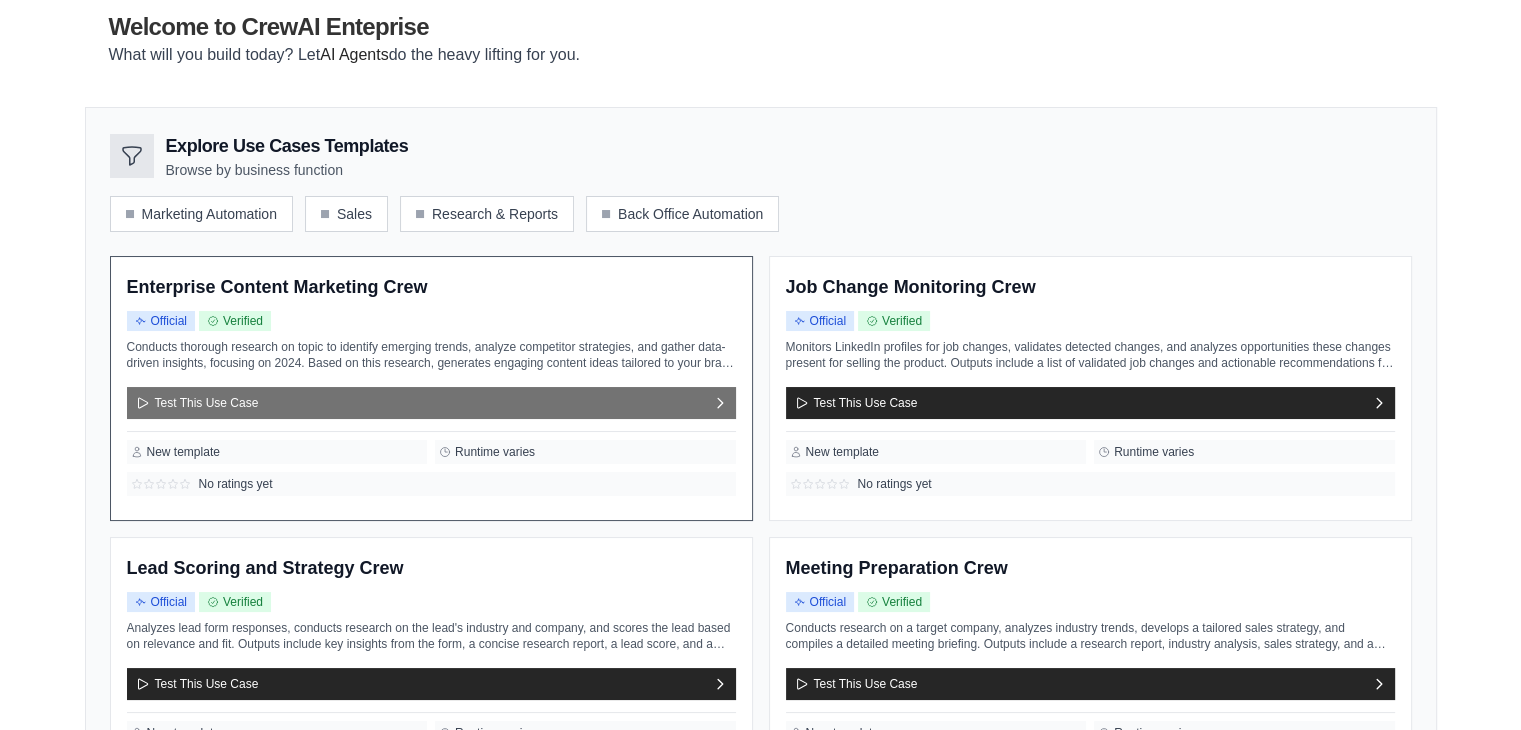 scroll, scrollTop: 0, scrollLeft: 0, axis: both 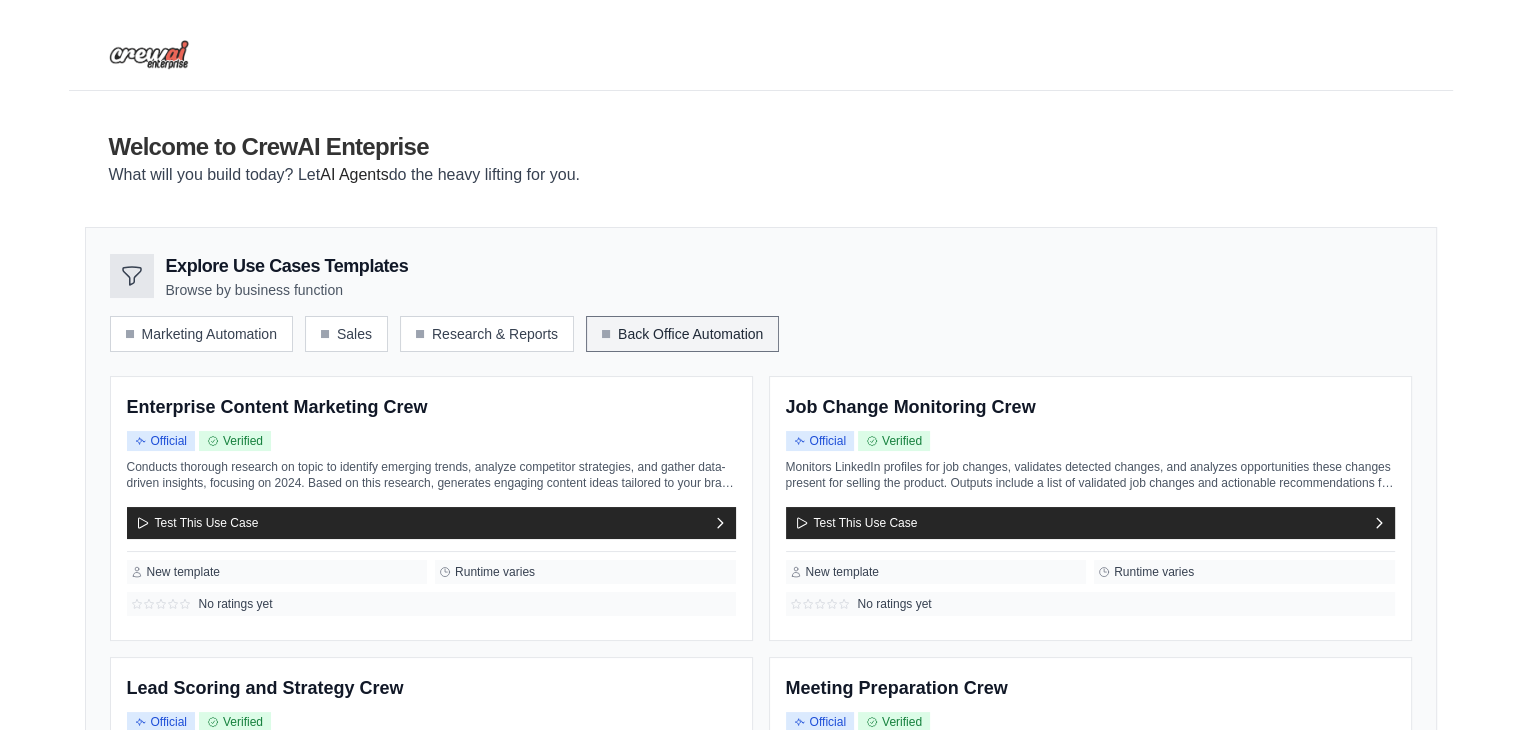 click on "Back Office Automation" at bounding box center (682, 334) 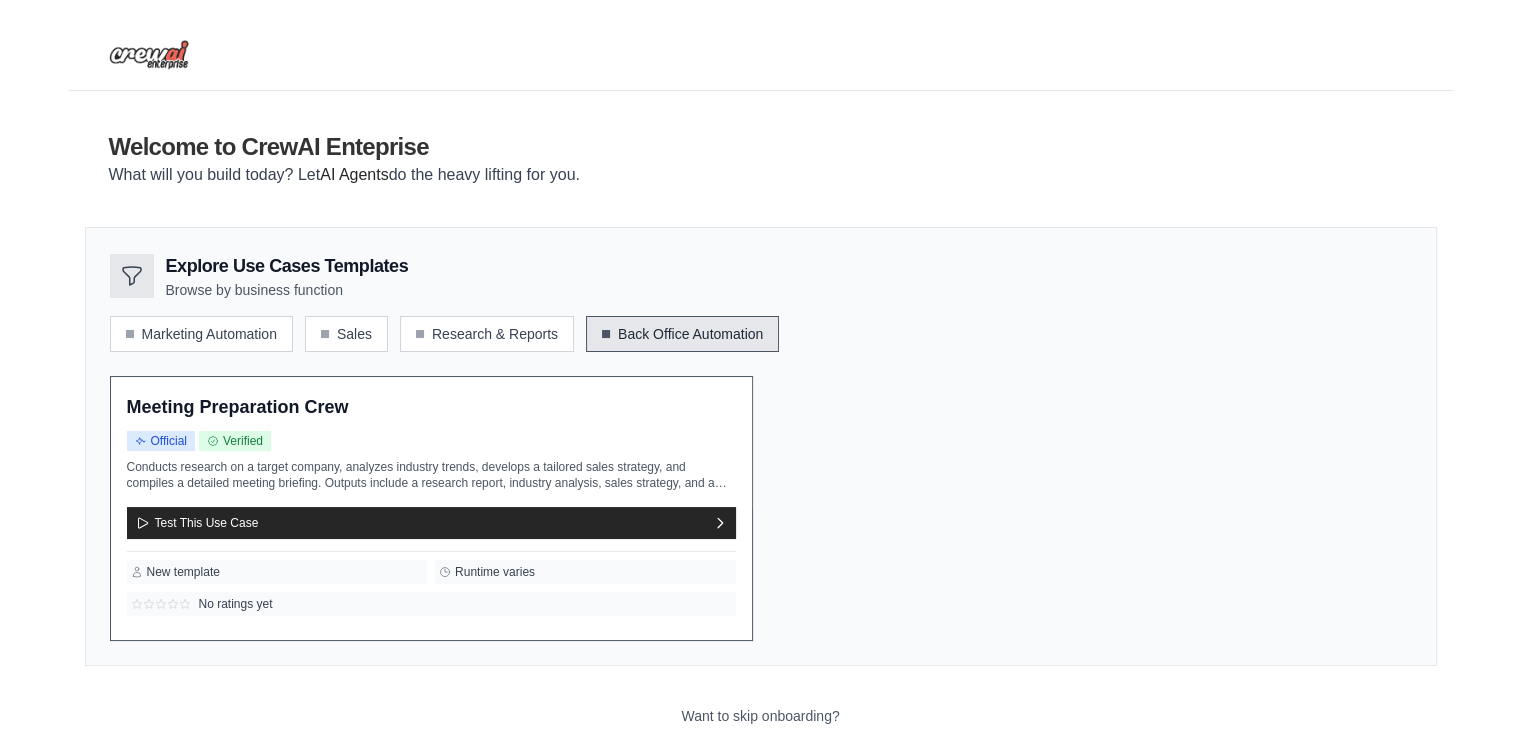 click on "Test This Use Case" at bounding box center [431, 519] 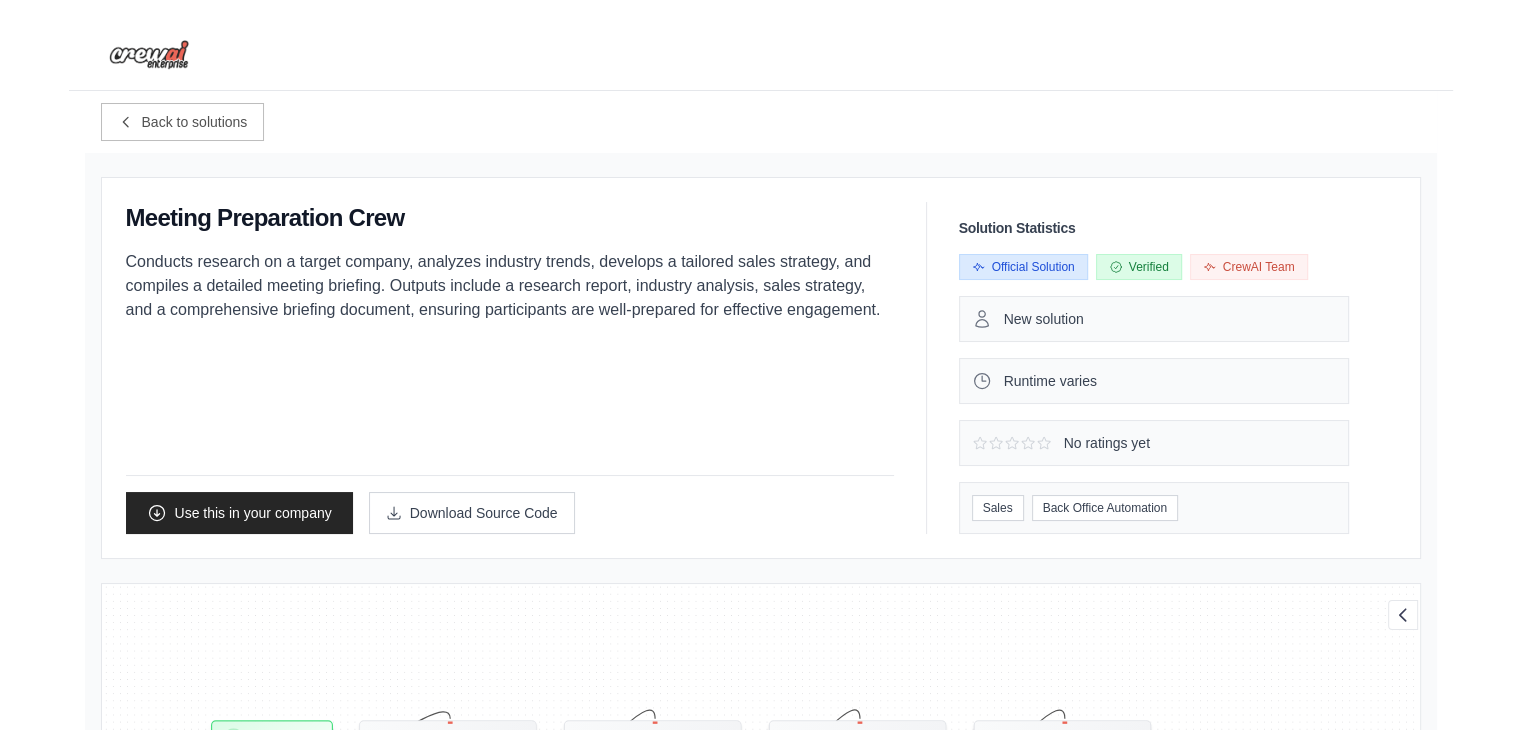 scroll, scrollTop: 28, scrollLeft: 0, axis: vertical 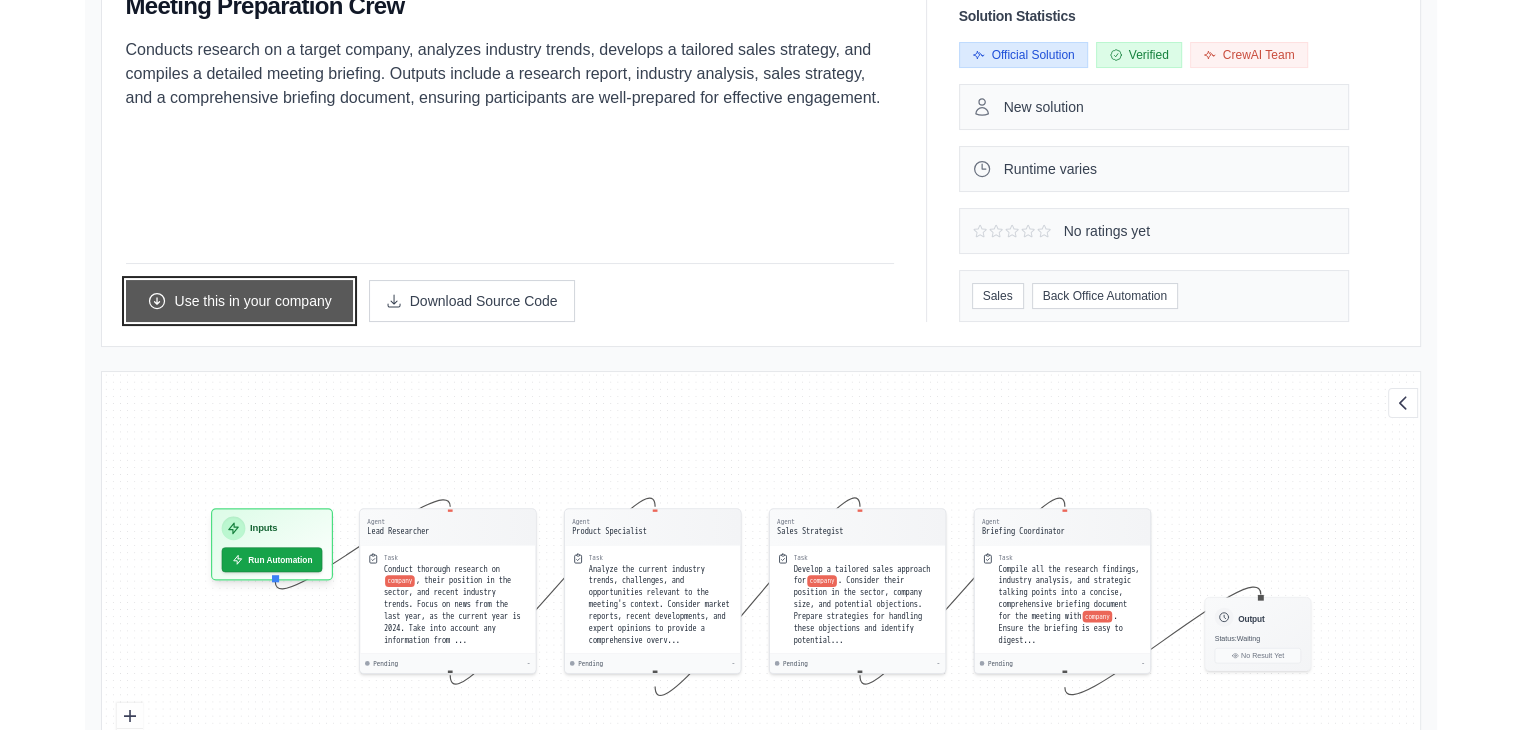 click on "Use this in your company" at bounding box center [239, 301] 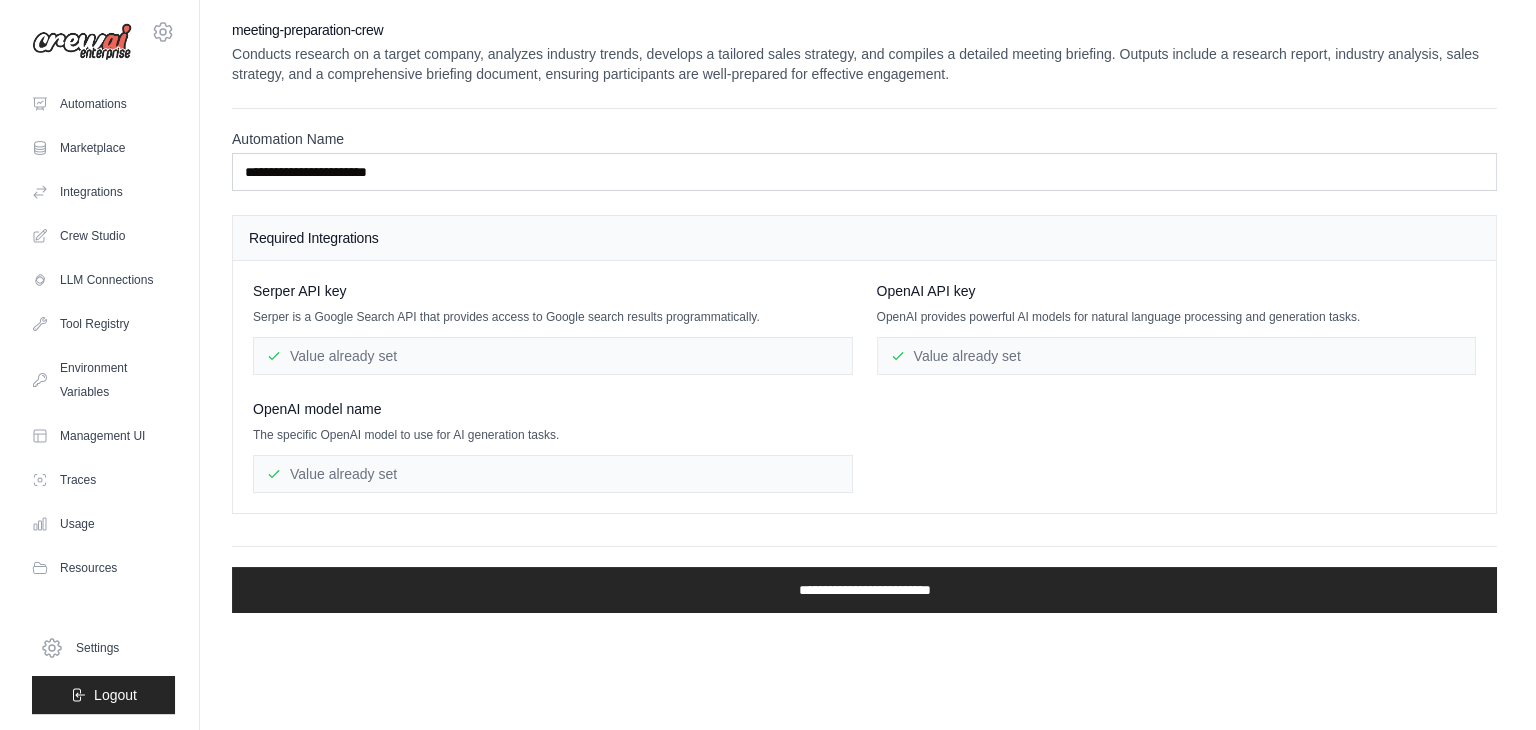 scroll, scrollTop: 0, scrollLeft: 0, axis: both 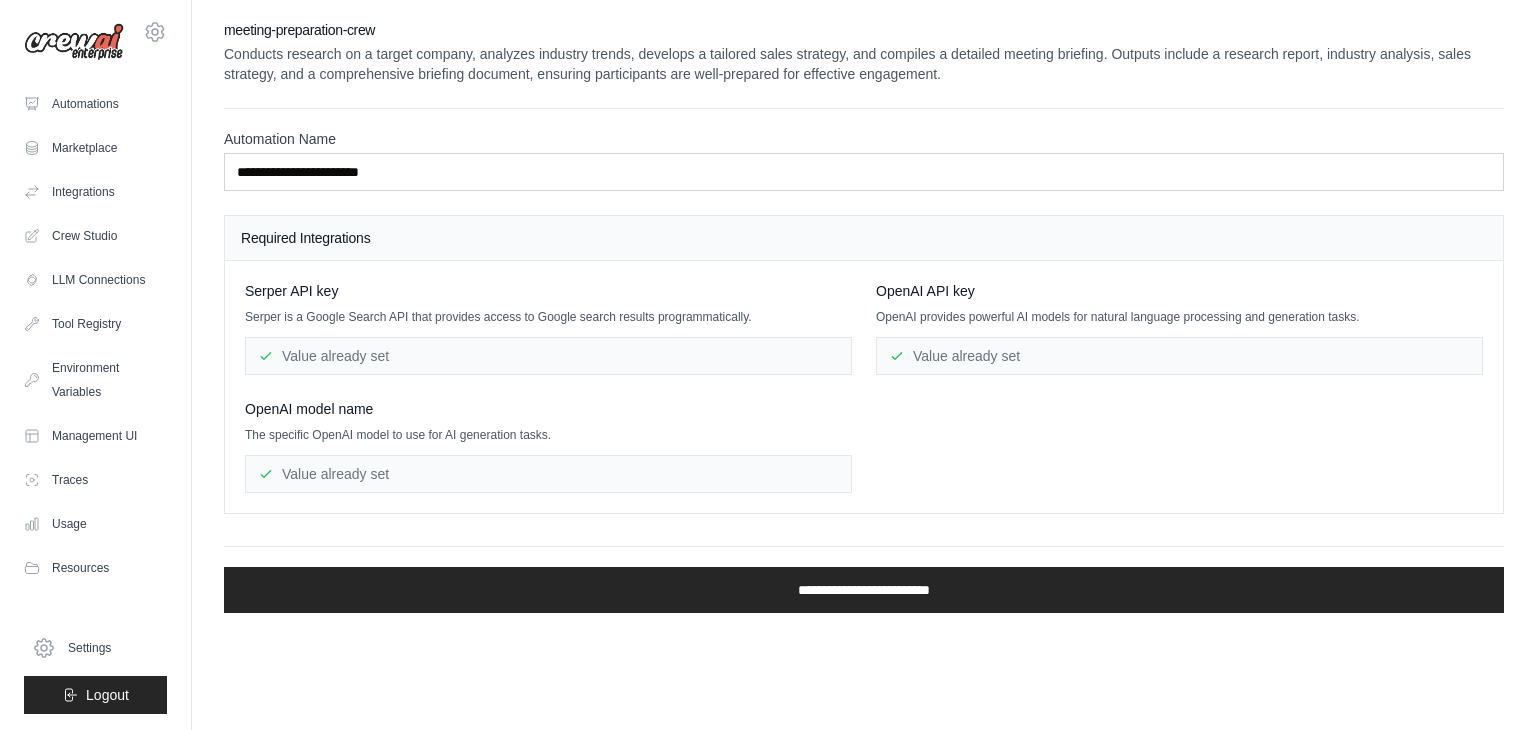 click on "Value already set" at bounding box center (548, 356) 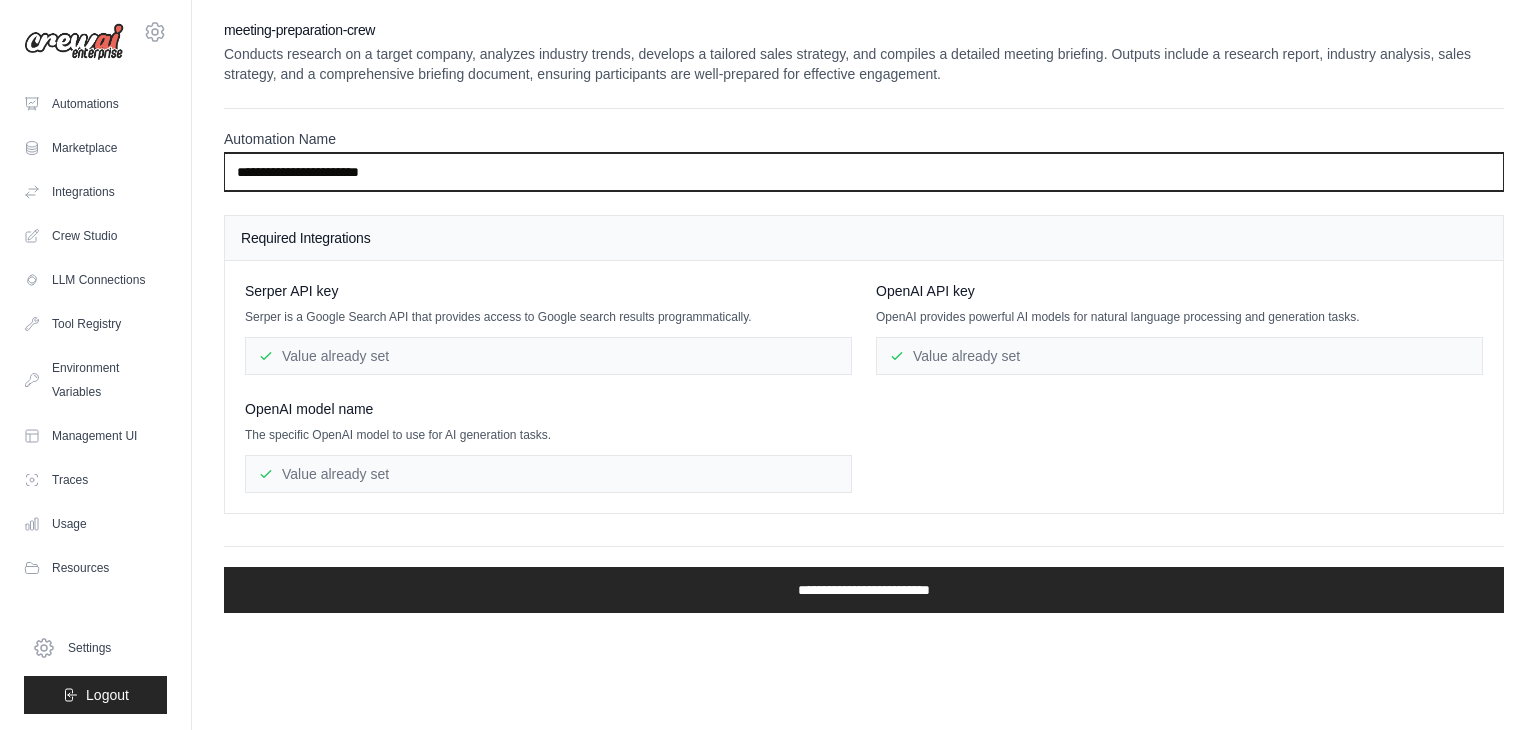 click on "**********" at bounding box center (864, 172) 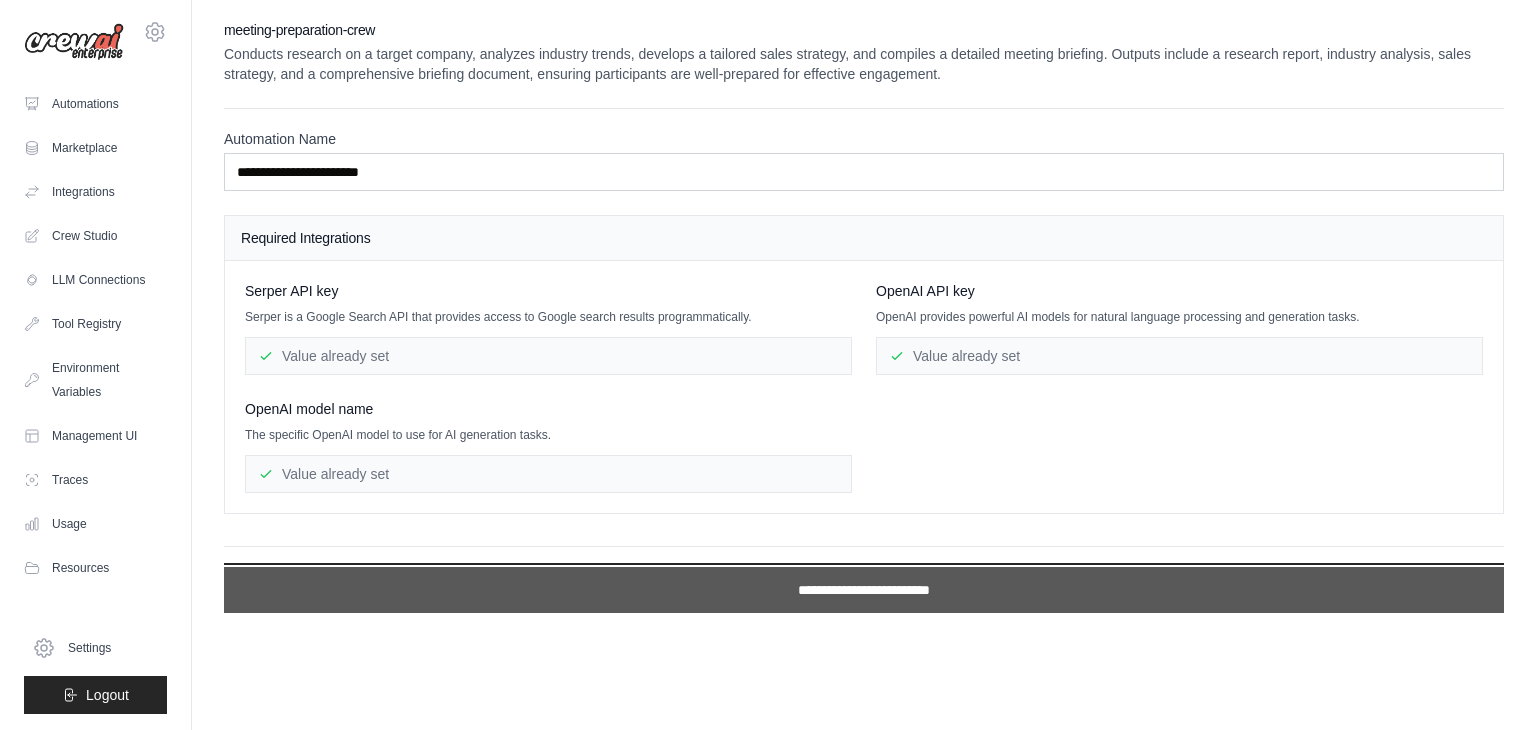 click on "**********" at bounding box center (864, 590) 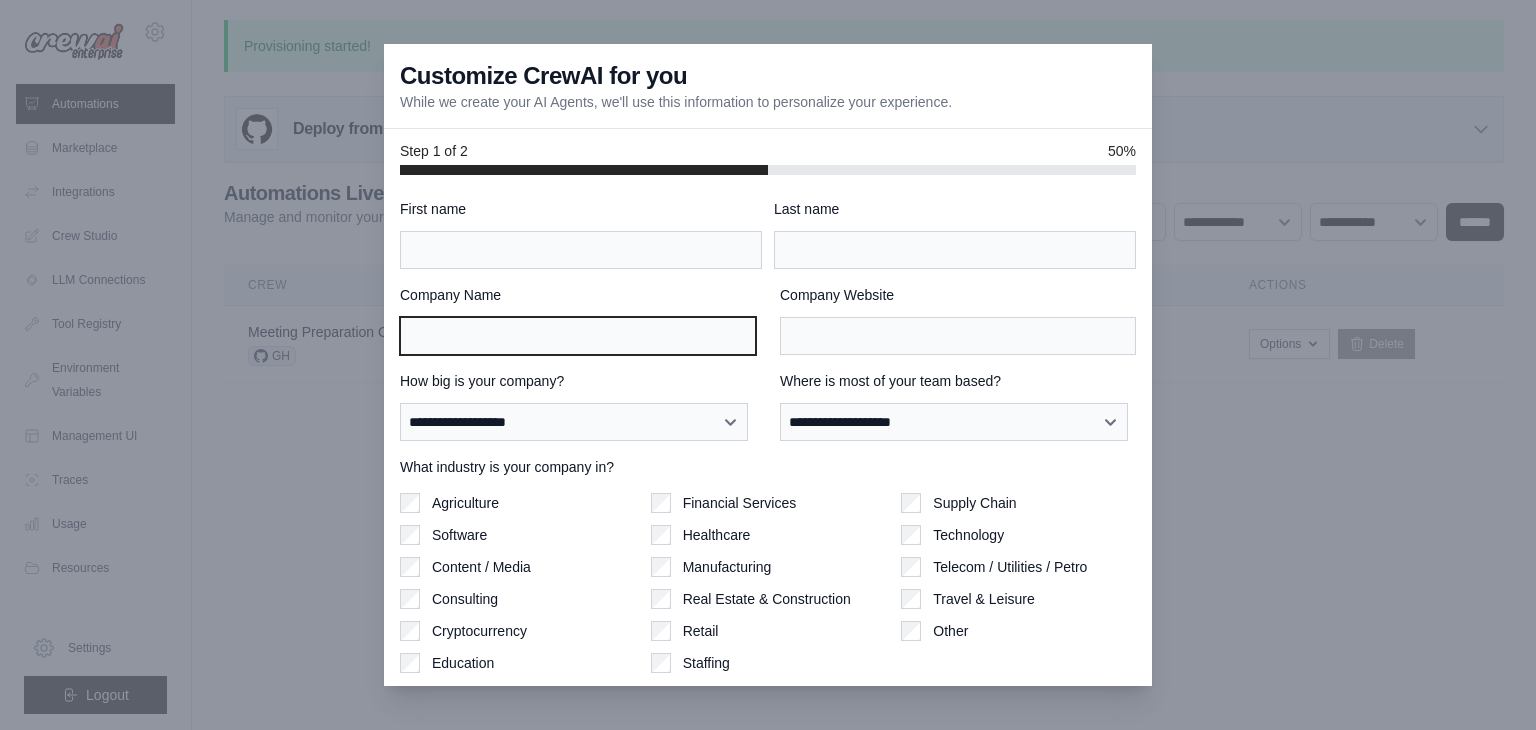 click on "Company Name" at bounding box center [578, 336] 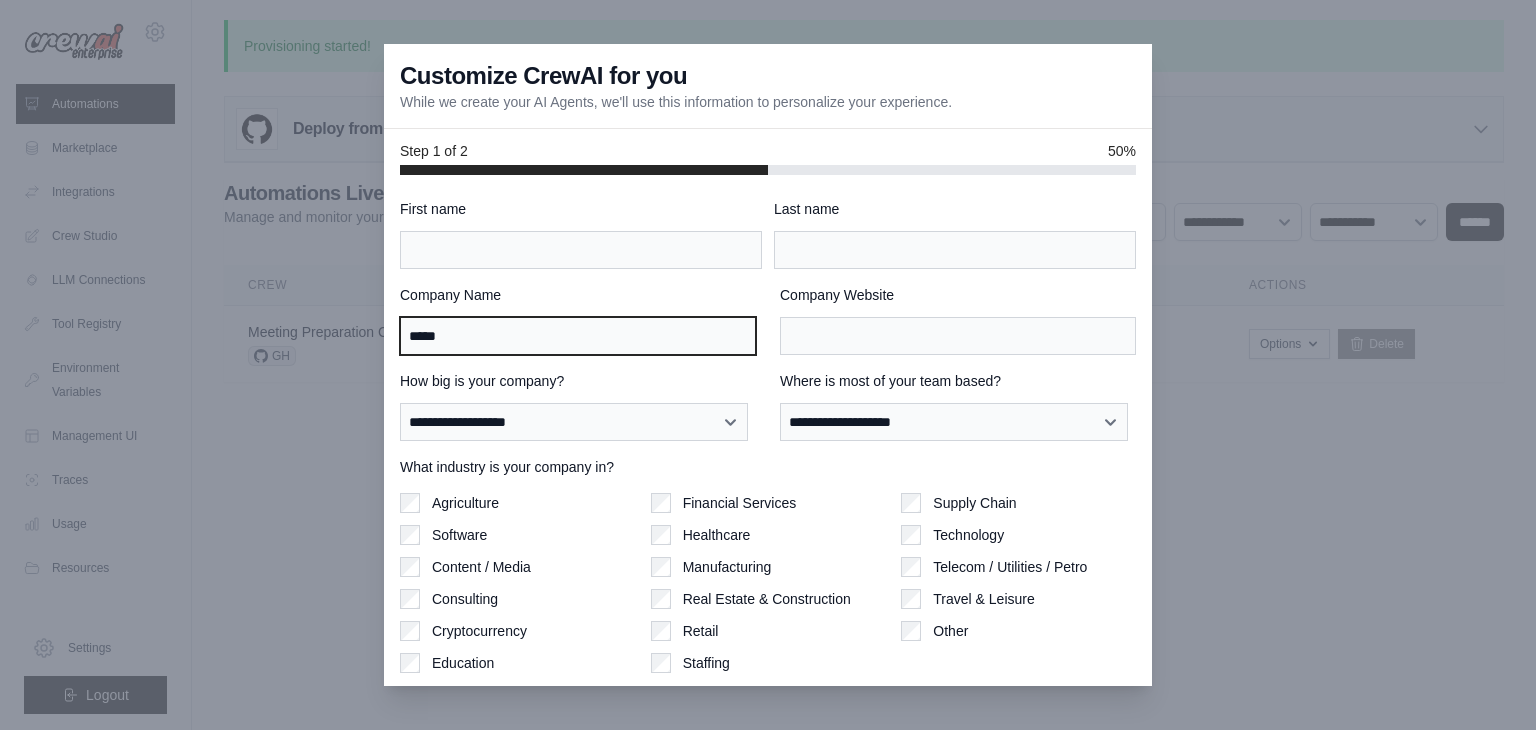 type on "*****" 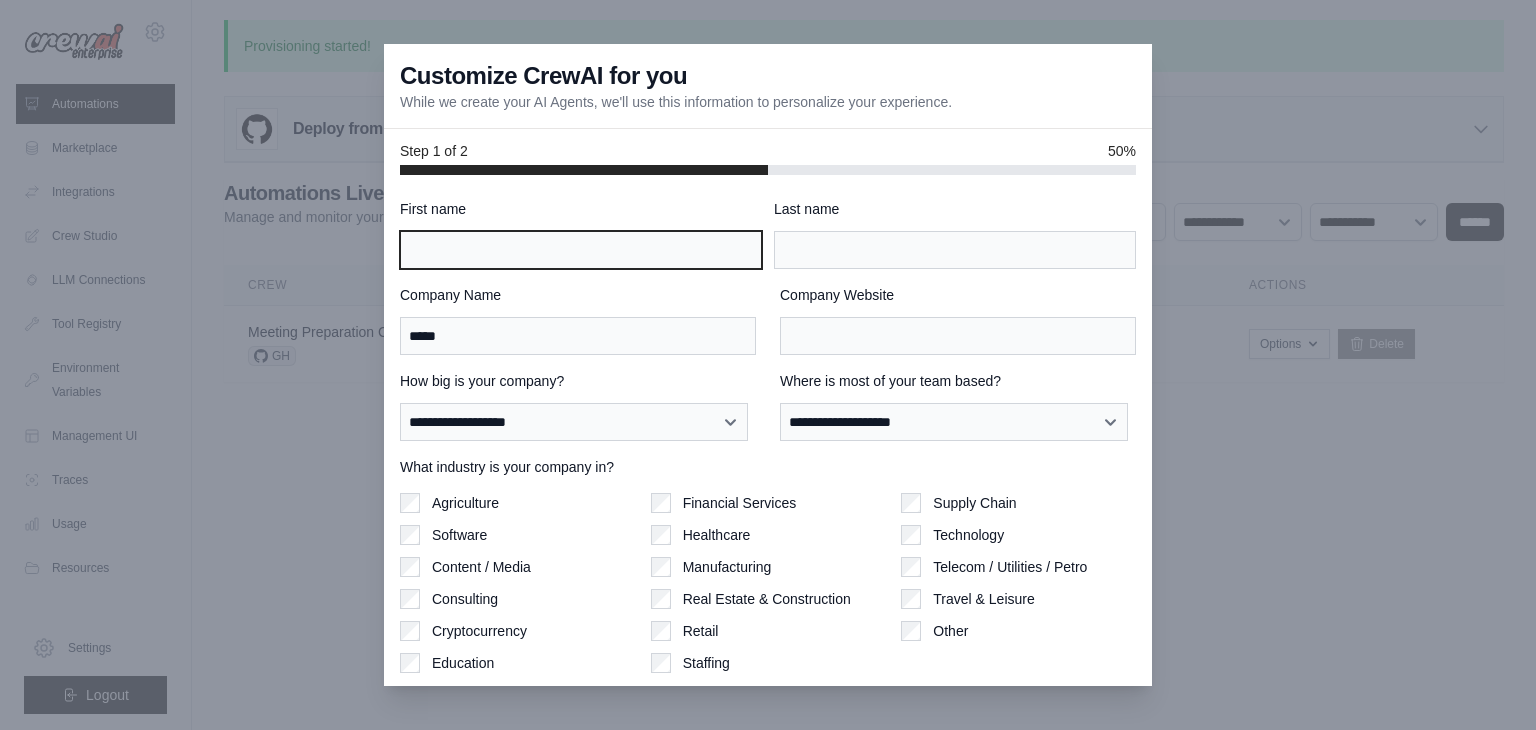 click on "First name" at bounding box center (581, 250) 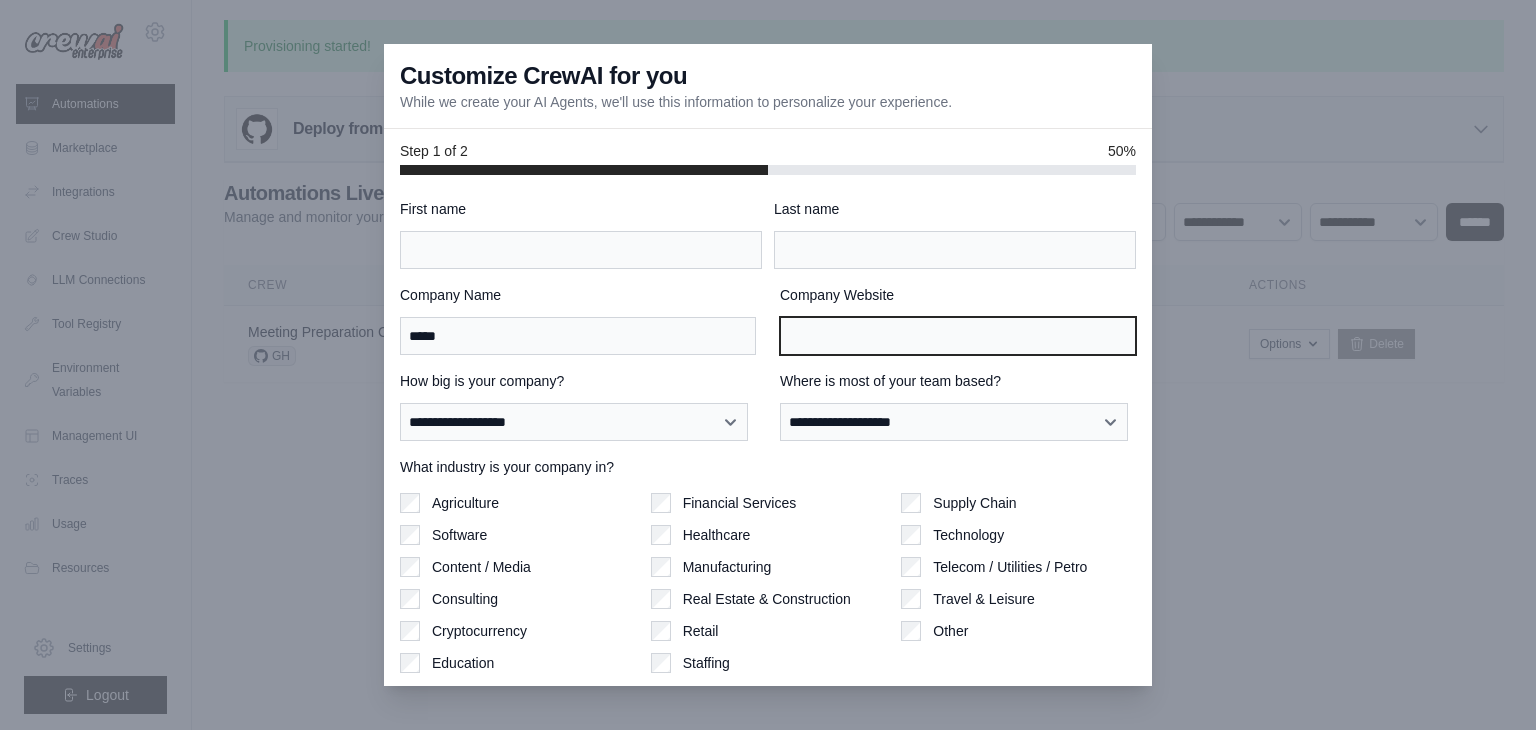 click on "Company Website" at bounding box center (958, 336) 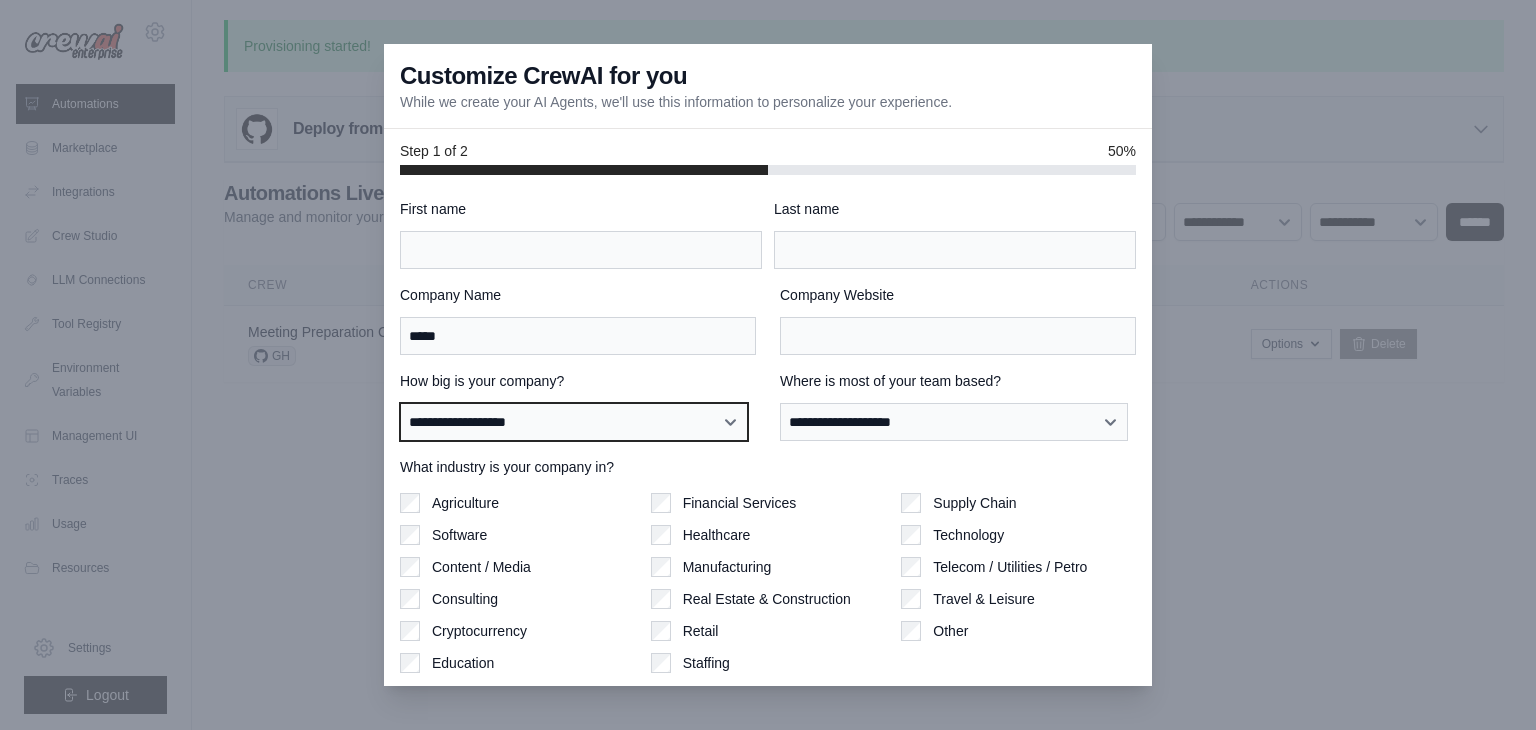click on "**********" at bounding box center (574, 422) 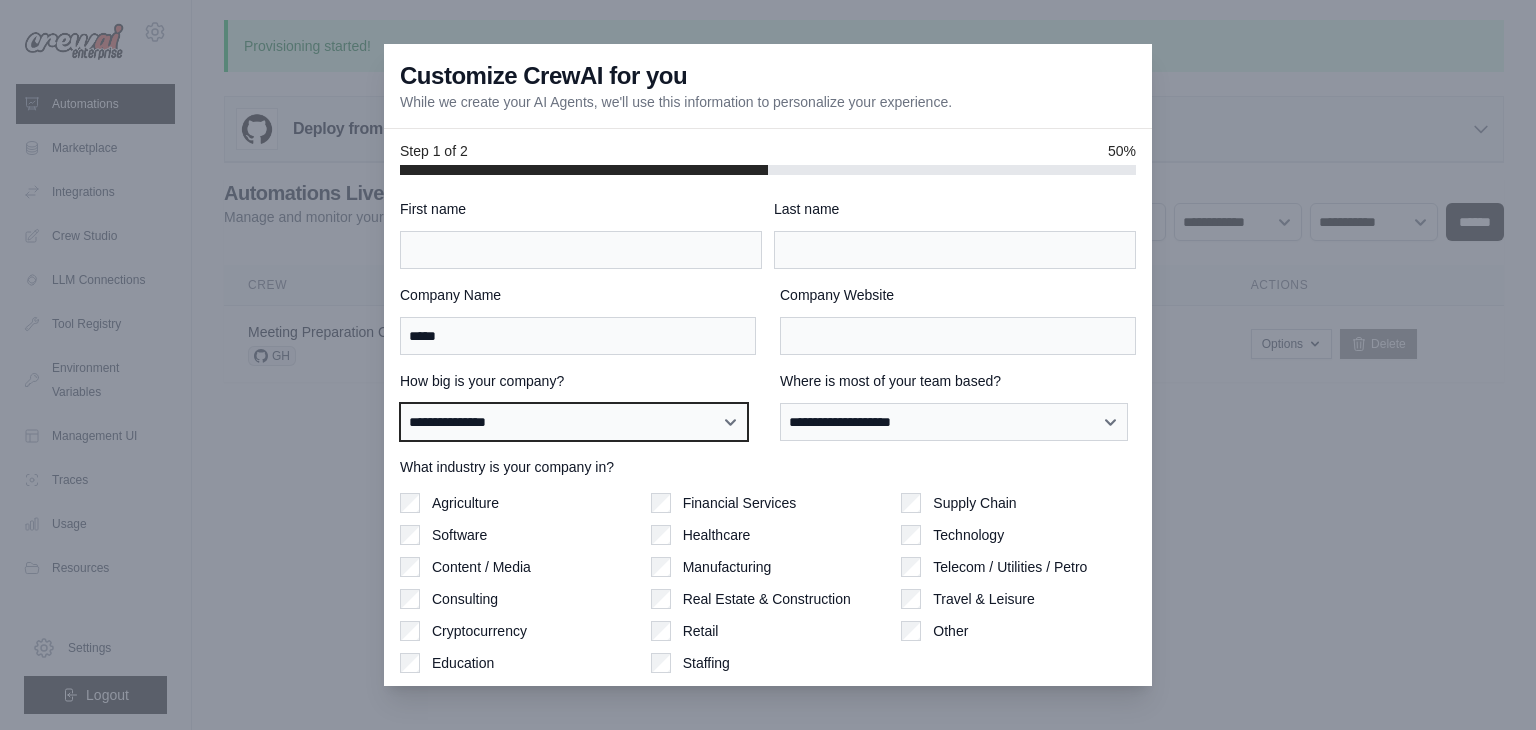 click on "**********" at bounding box center [574, 422] 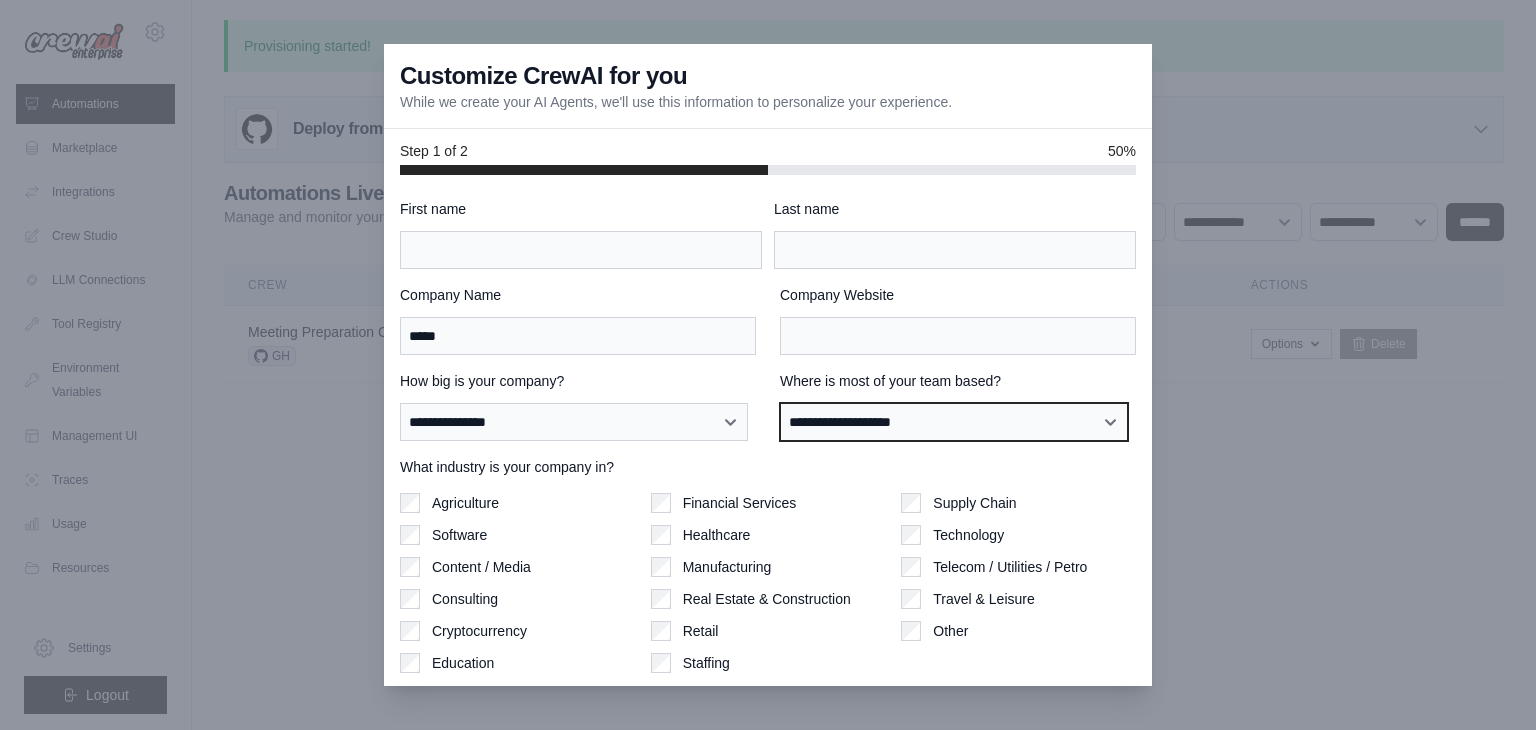 click on "**********" at bounding box center (954, 422) 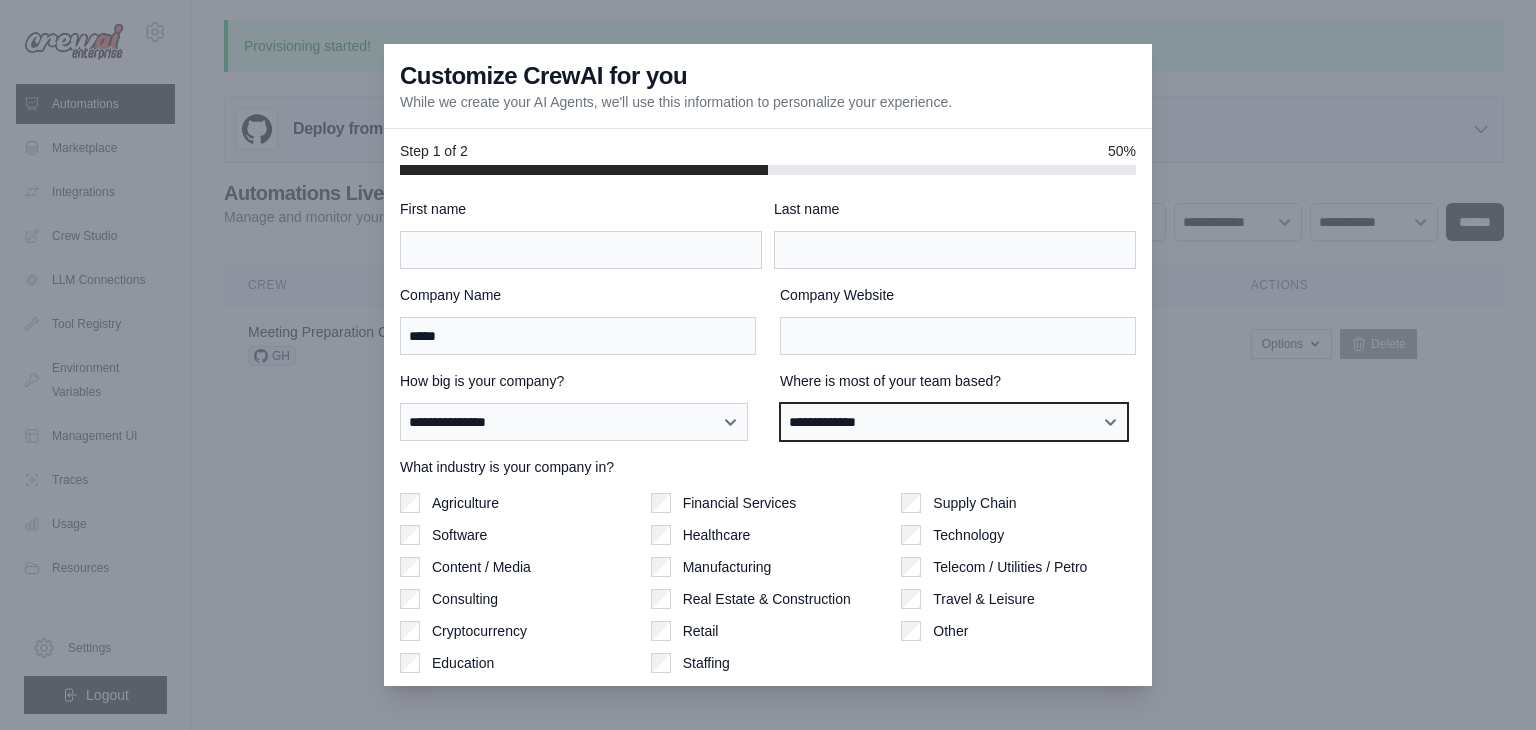 click on "**********" at bounding box center (954, 422) 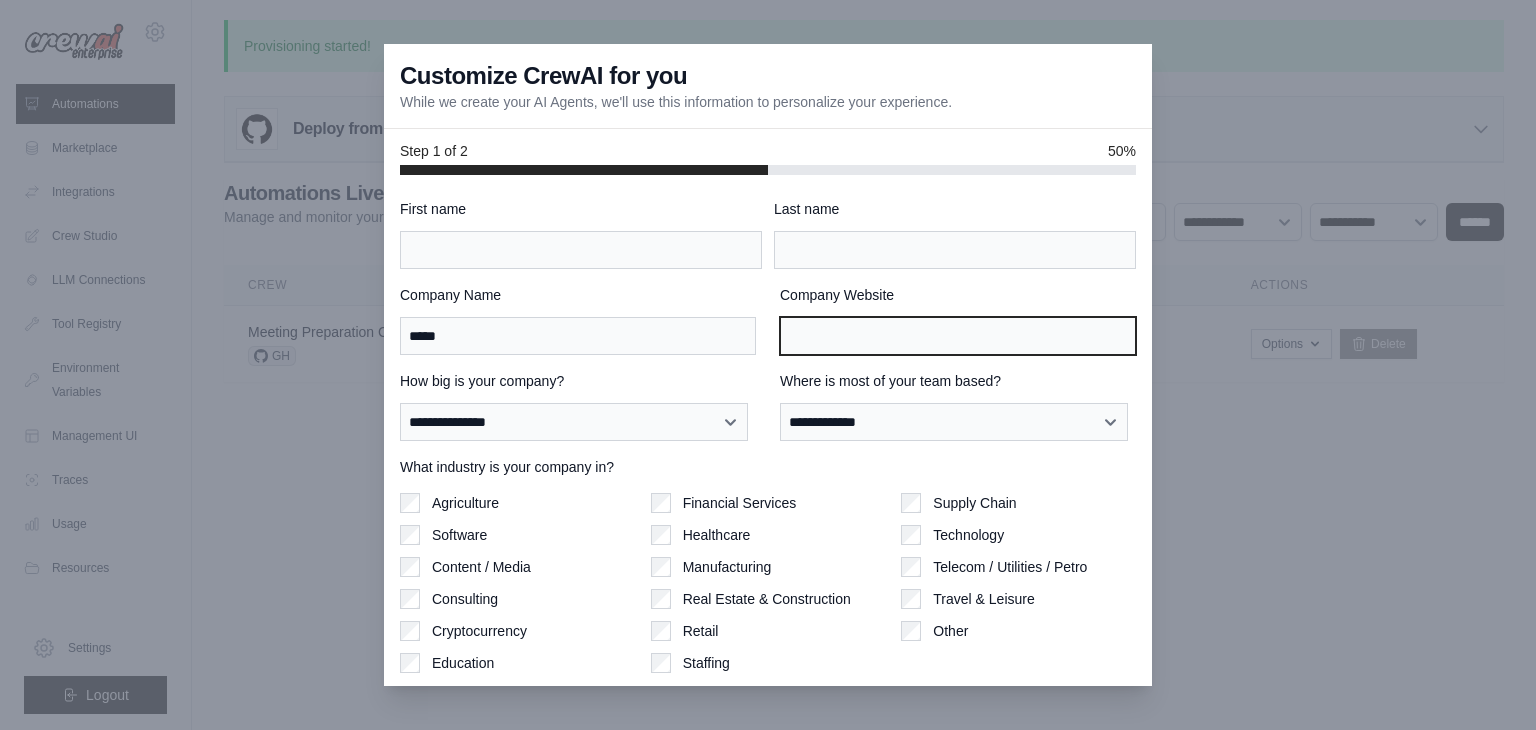 click on "Company Website" at bounding box center (958, 336) 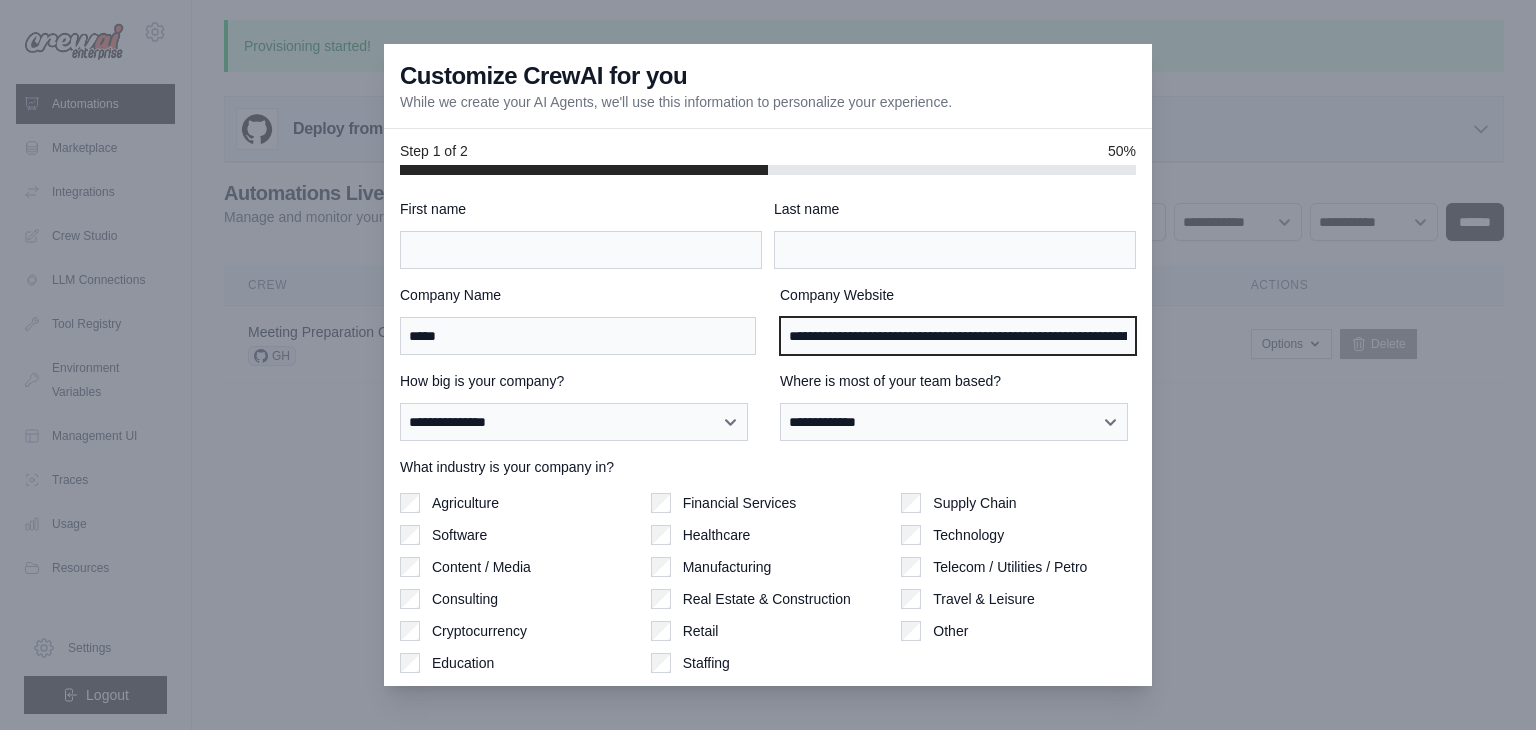 scroll, scrollTop: 0, scrollLeft: 1208, axis: horizontal 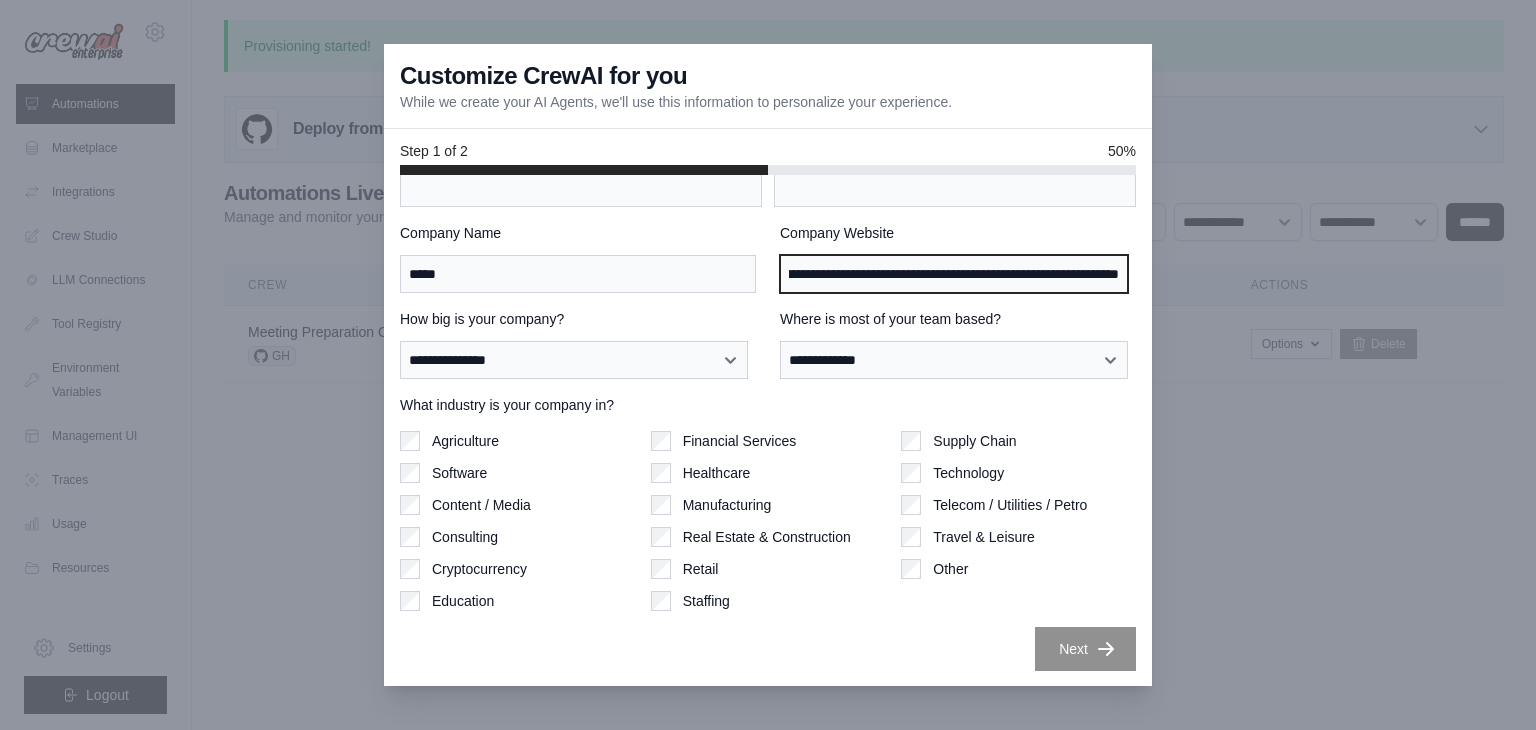 type on "**********" 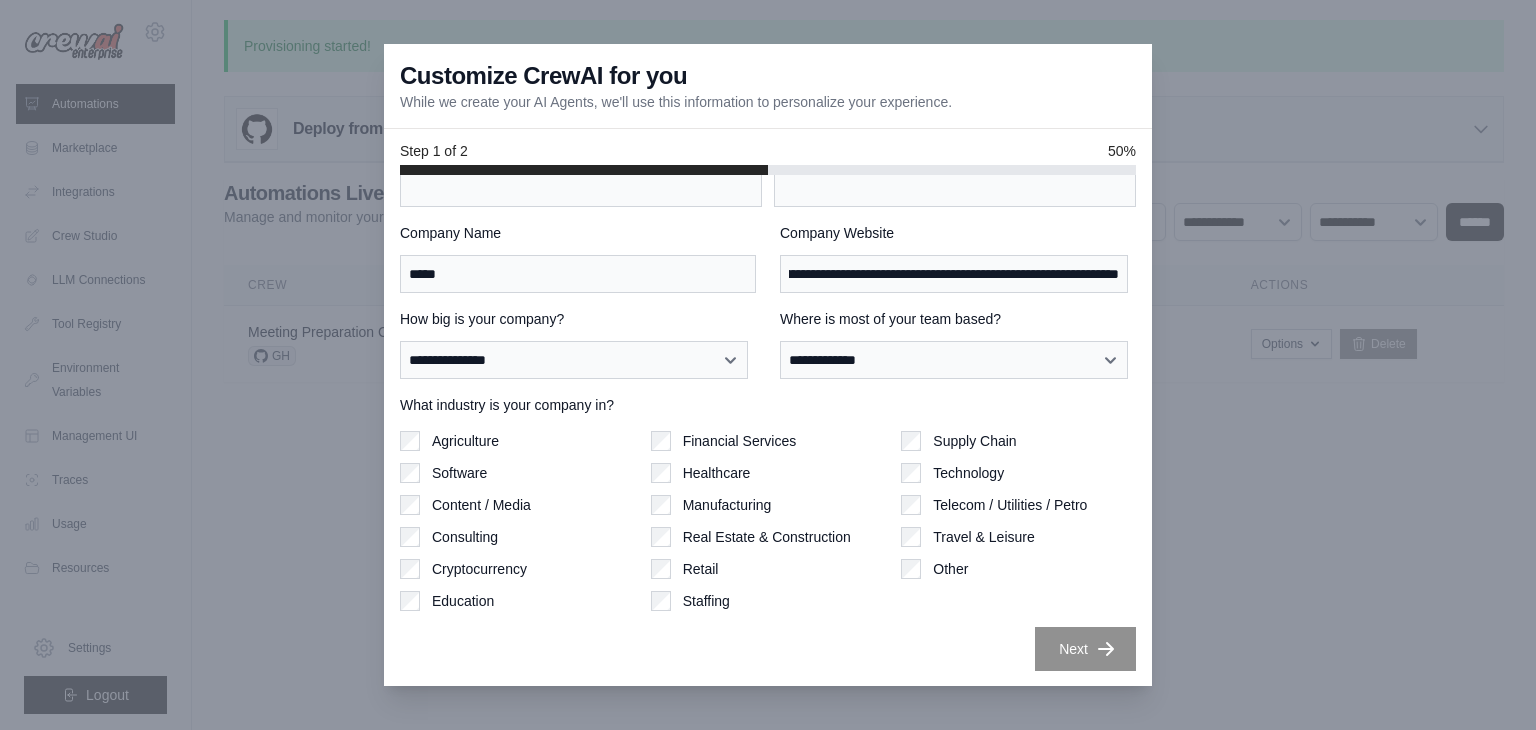 scroll, scrollTop: 0, scrollLeft: 0, axis: both 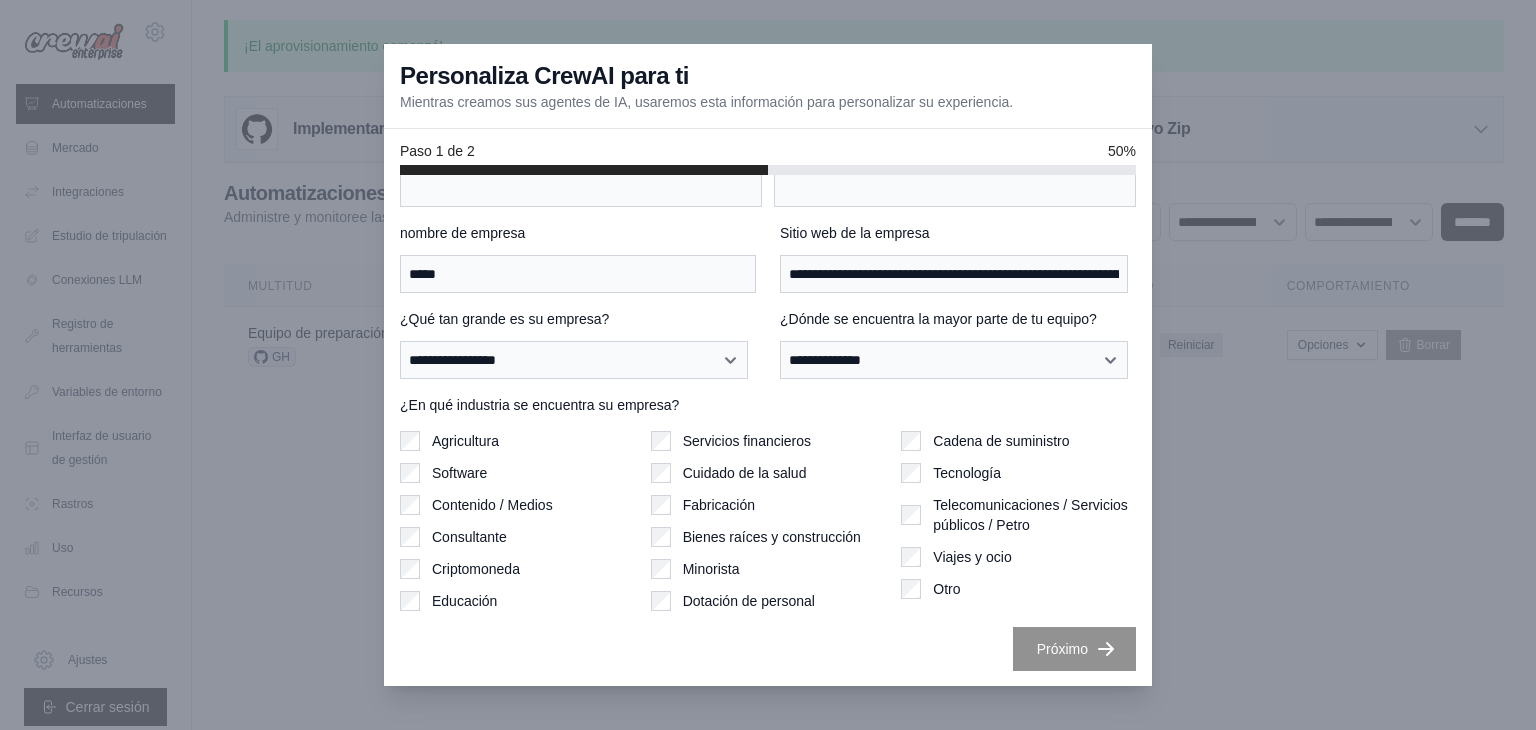 click on "Fabricación" at bounding box center (768, 505) 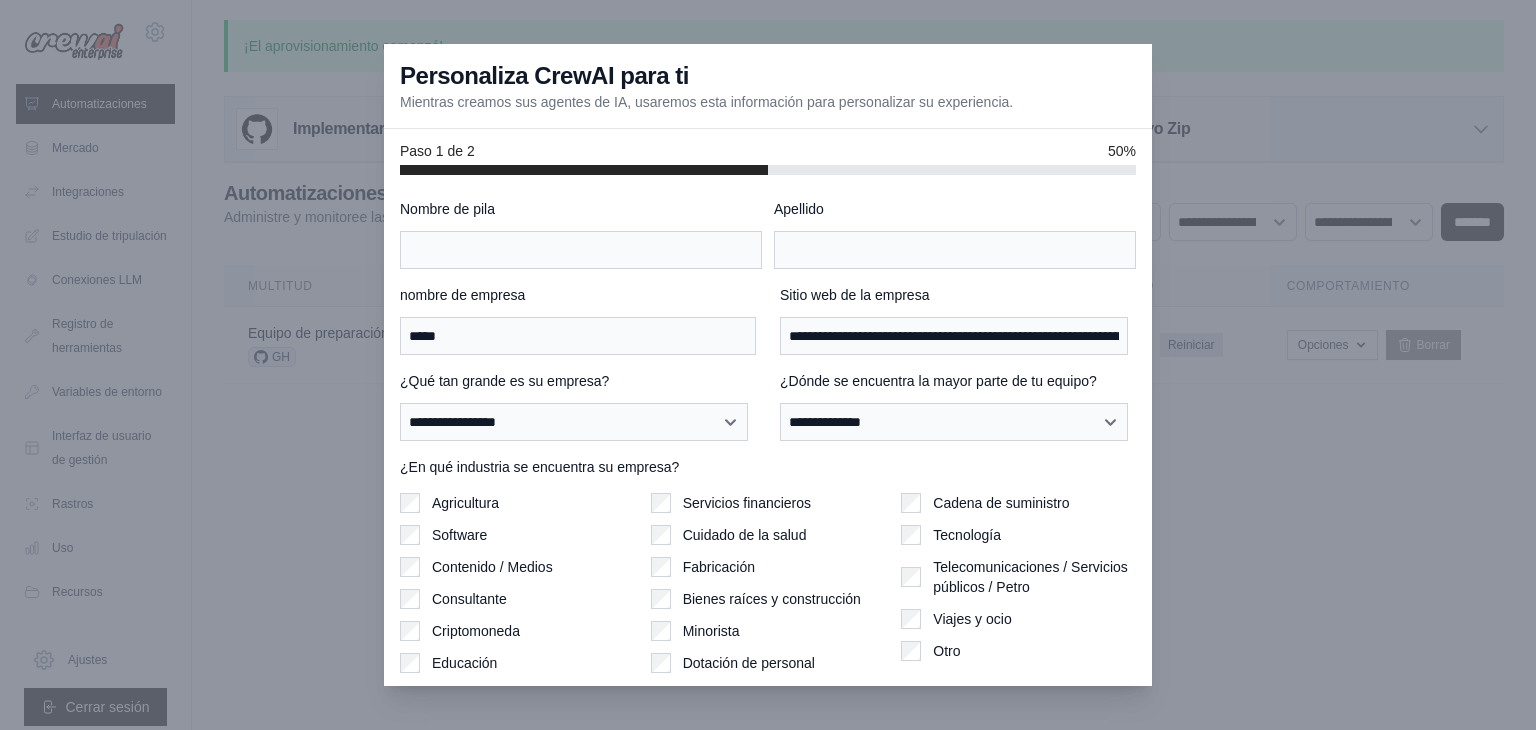 scroll, scrollTop: 0, scrollLeft: 0, axis: both 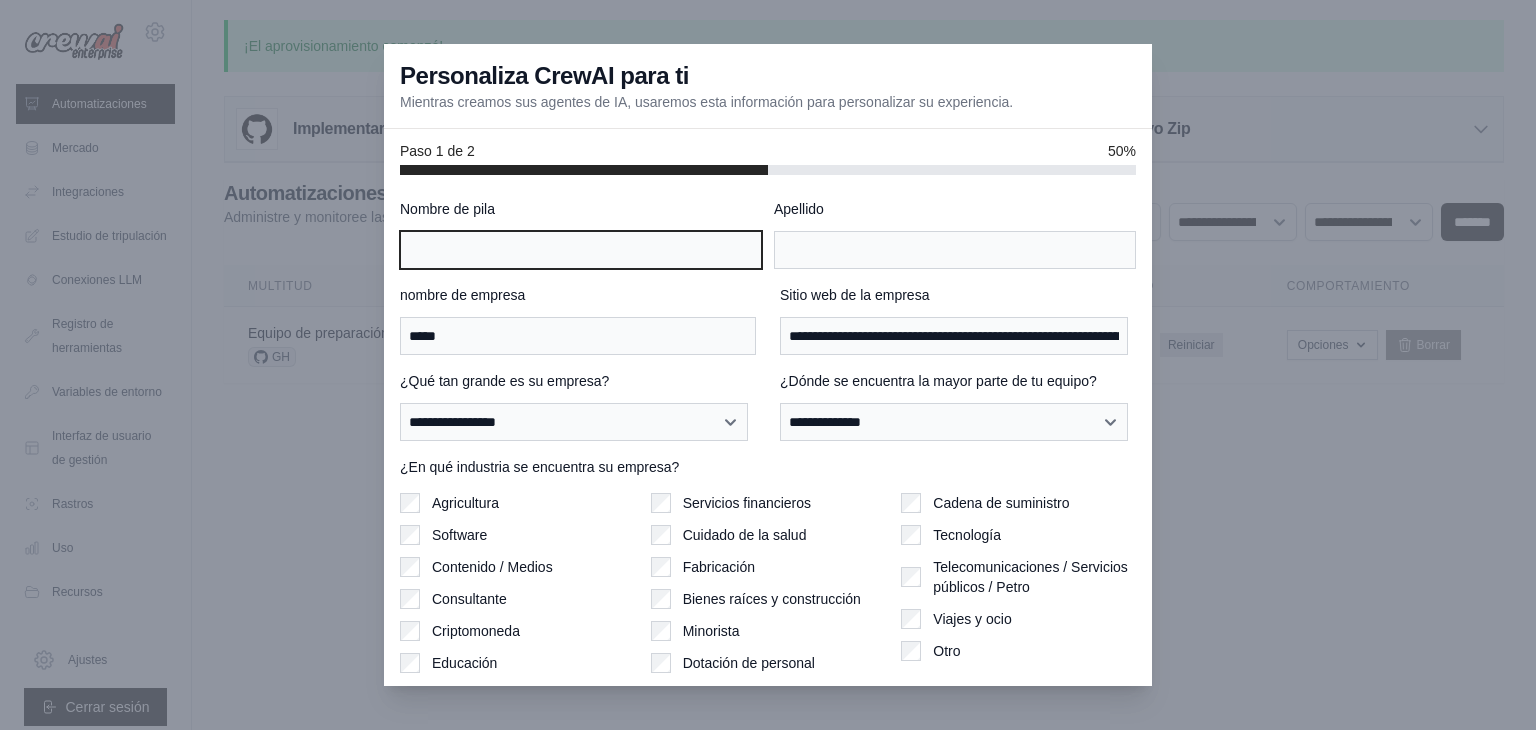 click on "Nombre de pila" at bounding box center [581, 250] 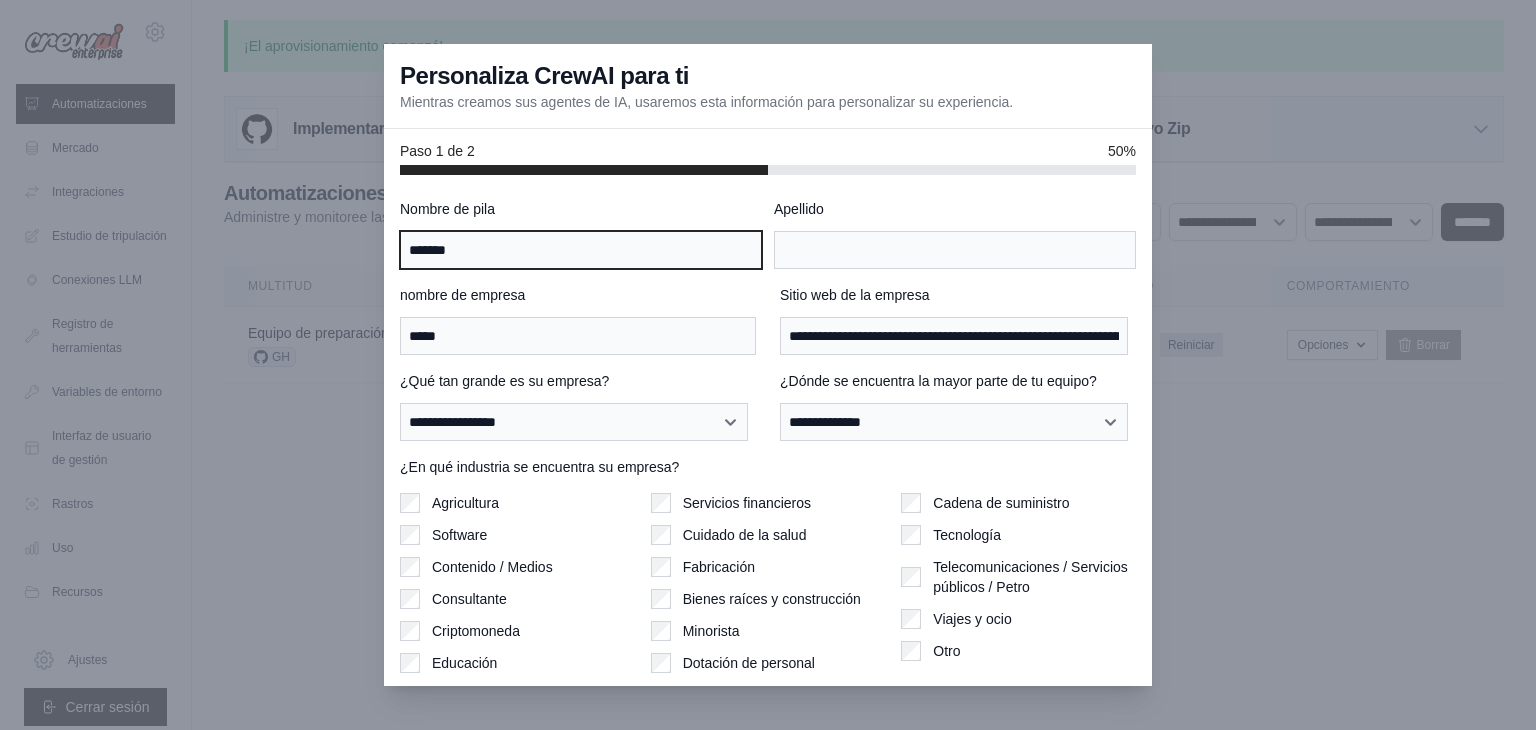 drag, startPoint x: 639, startPoint y: 244, endPoint x: 378, endPoint y: 237, distance: 261.09384 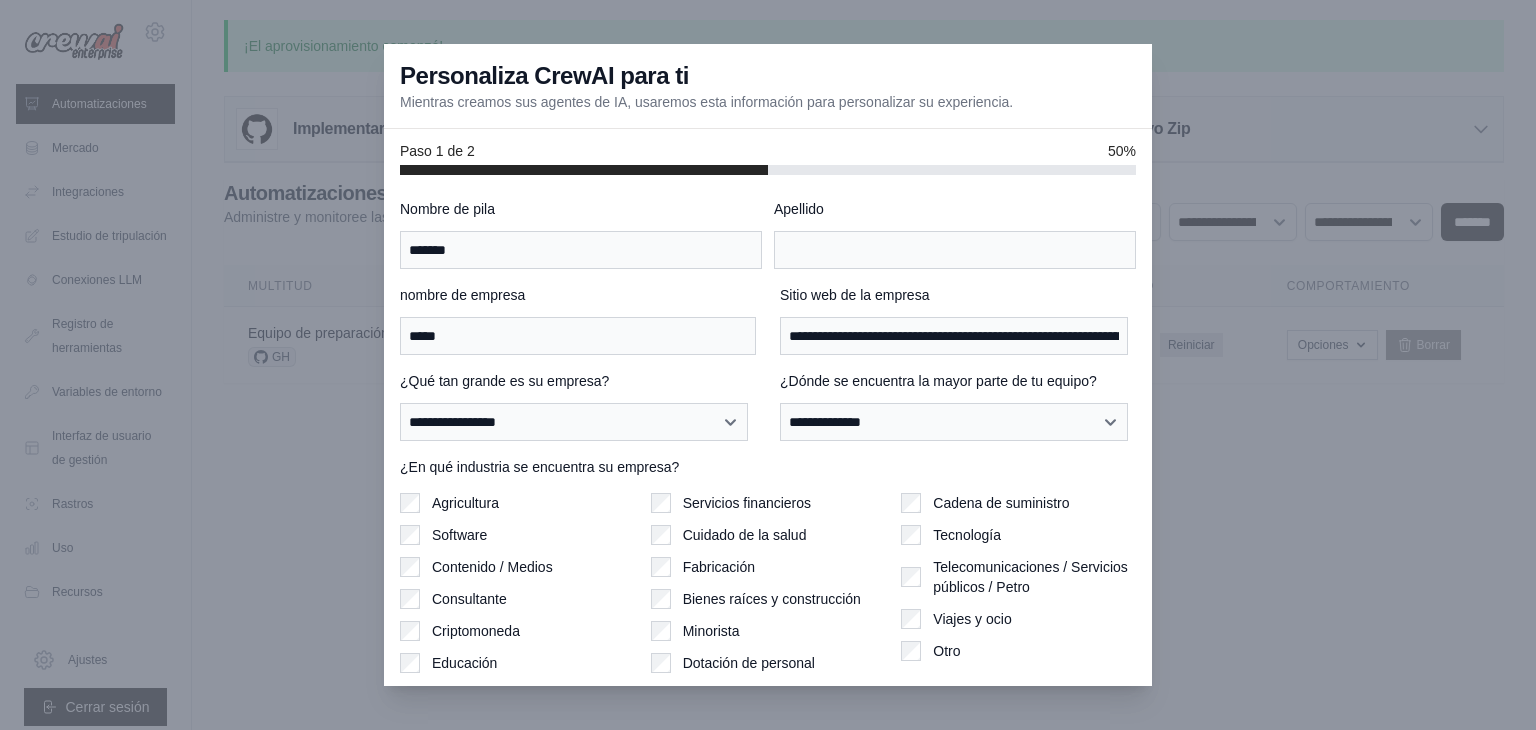 click on "Apellido" at bounding box center (955, 234) 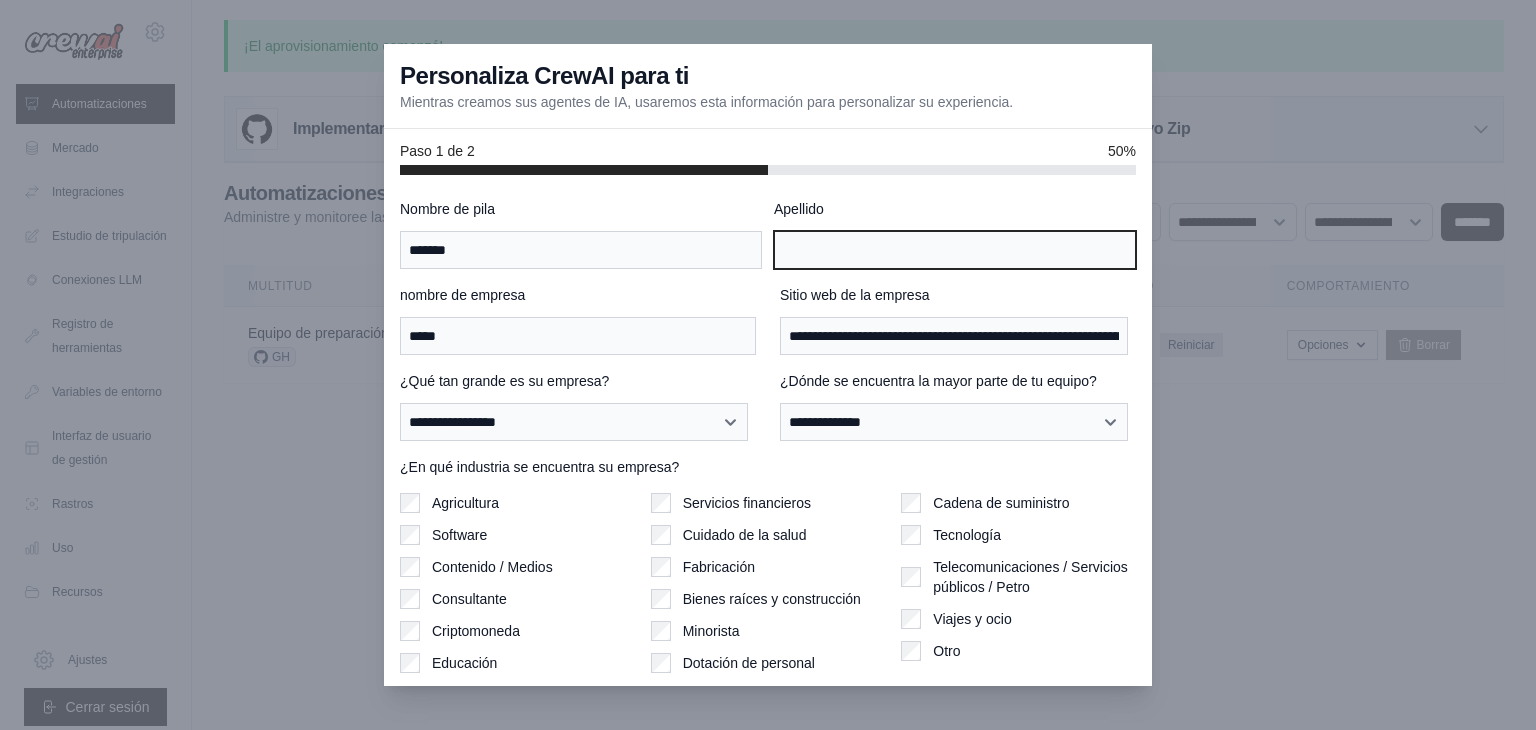 click on "Apellido" at bounding box center (955, 250) 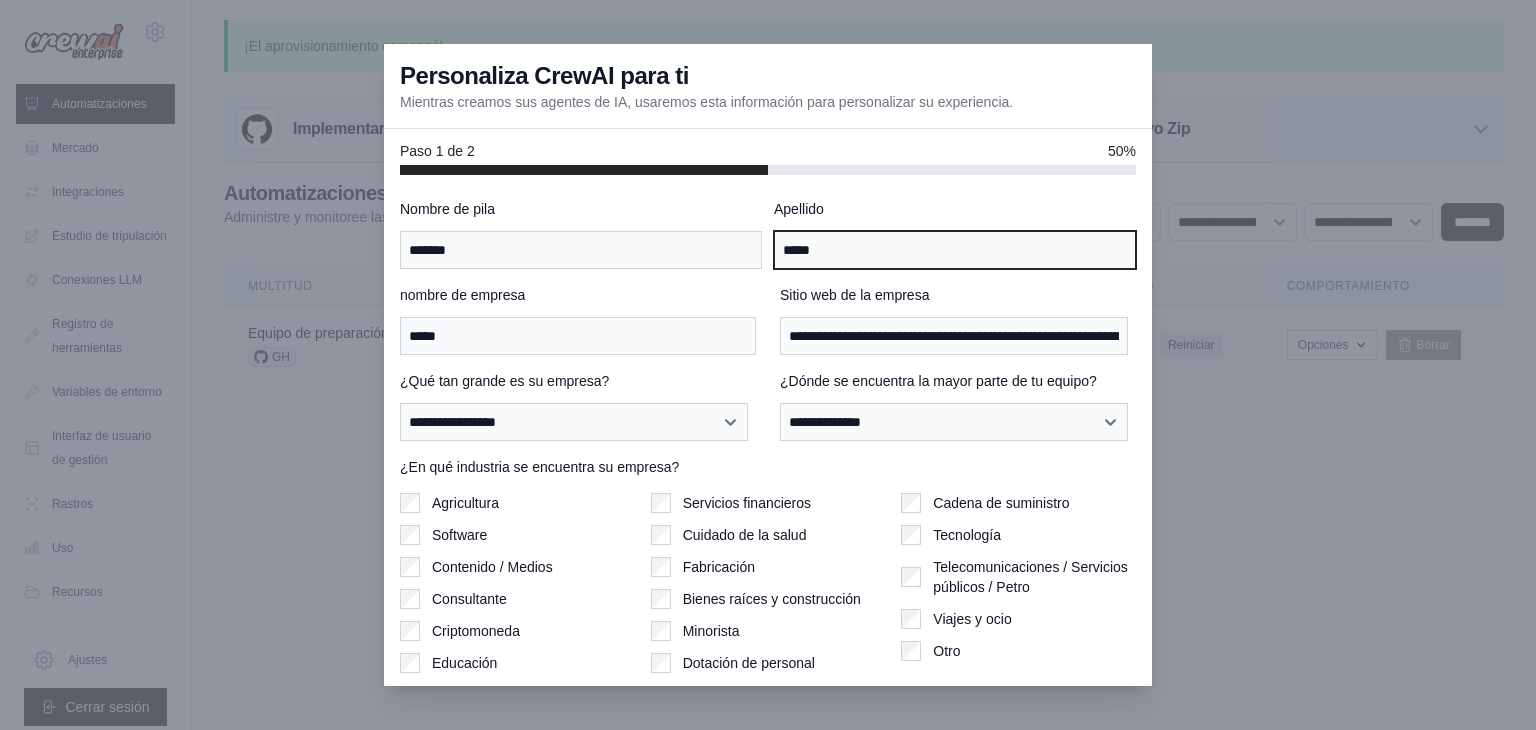 type on "******" 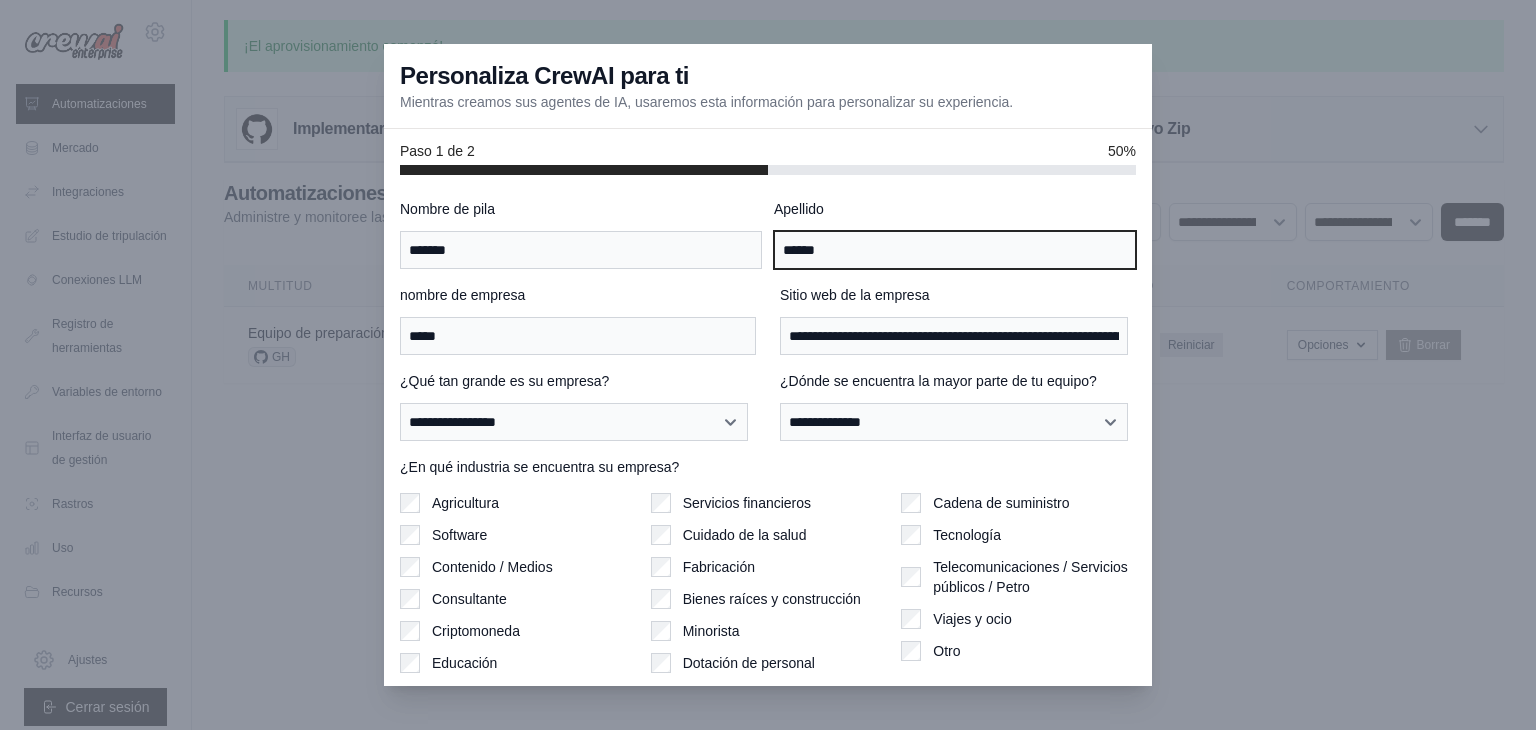 scroll, scrollTop: 62, scrollLeft: 0, axis: vertical 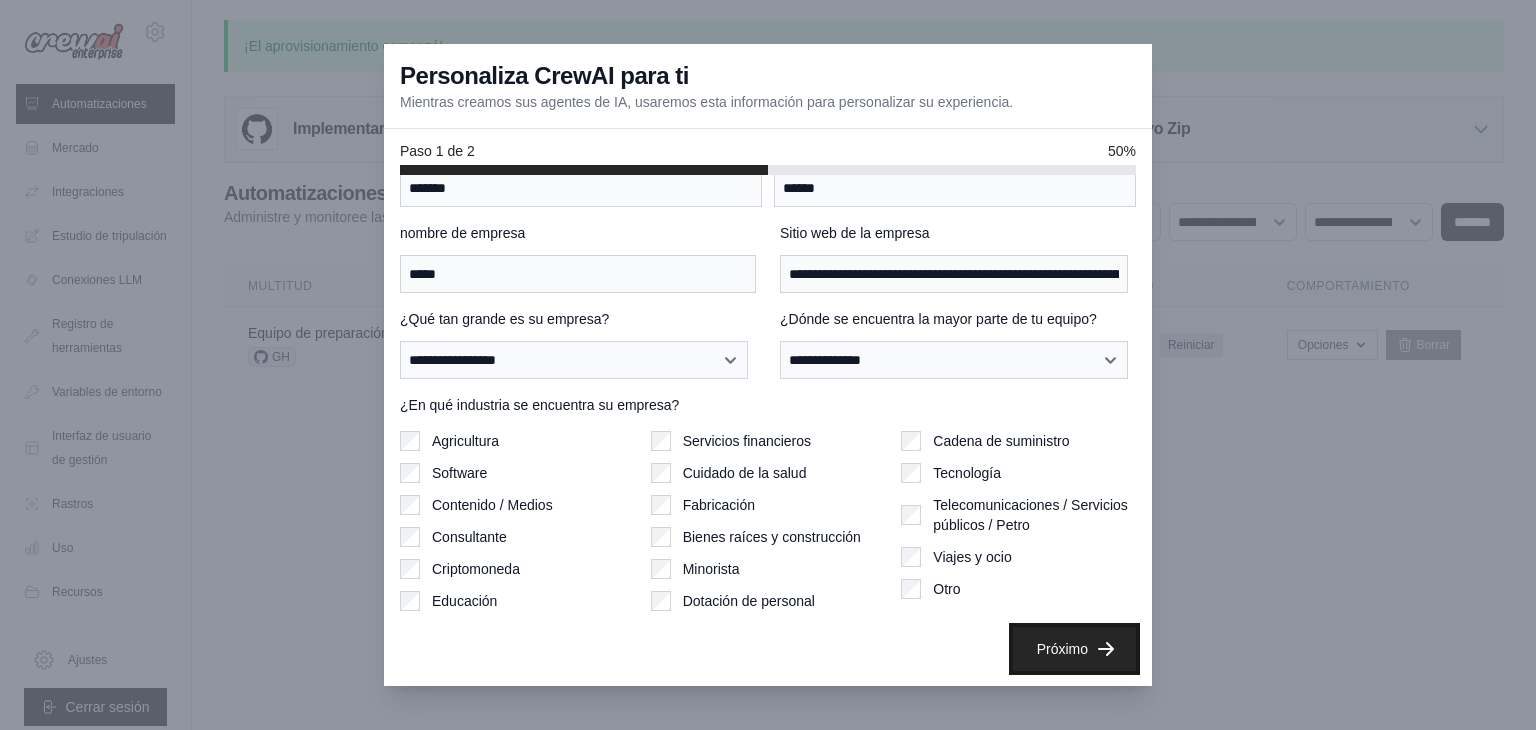 click on "Próximo" at bounding box center [1074, 649] 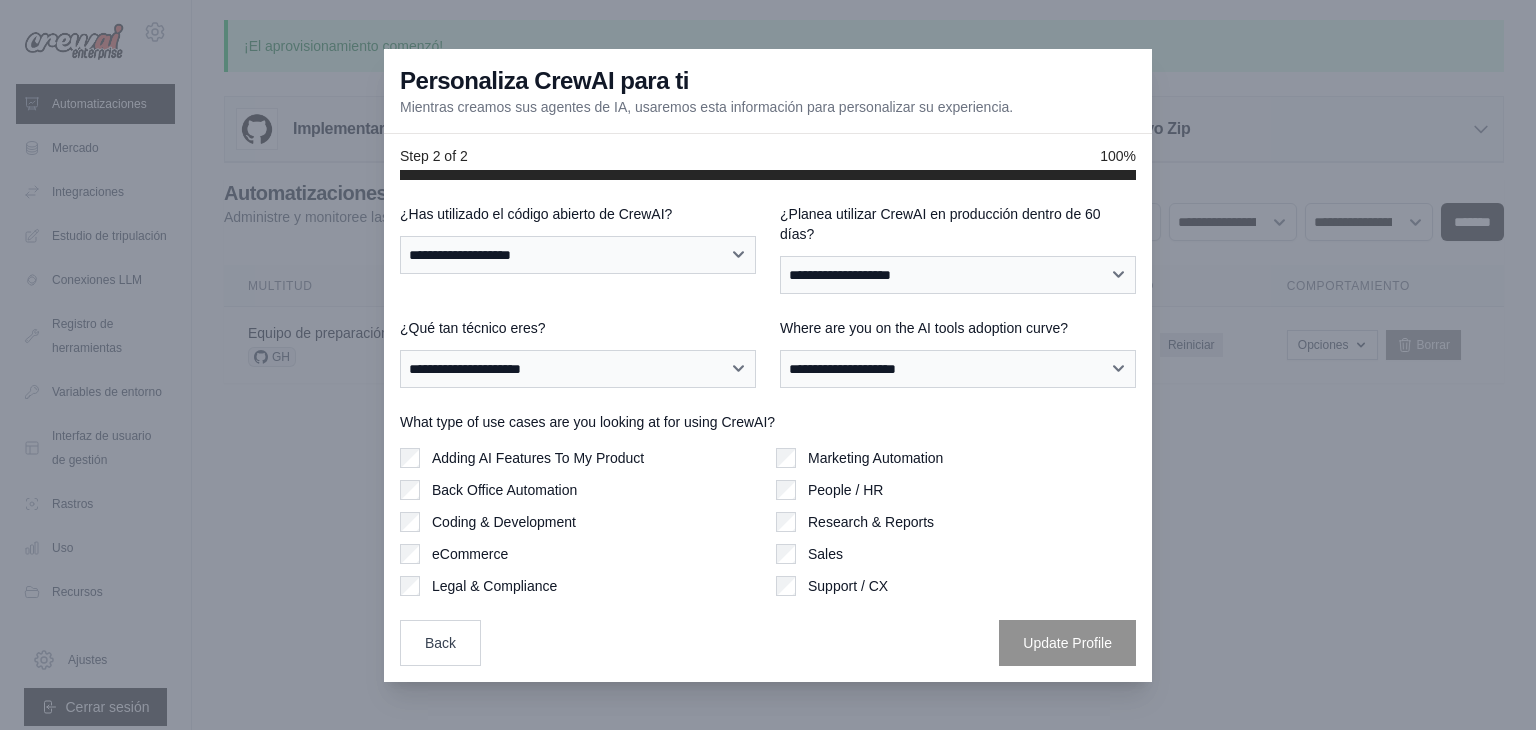 scroll, scrollTop: 0, scrollLeft: 0, axis: both 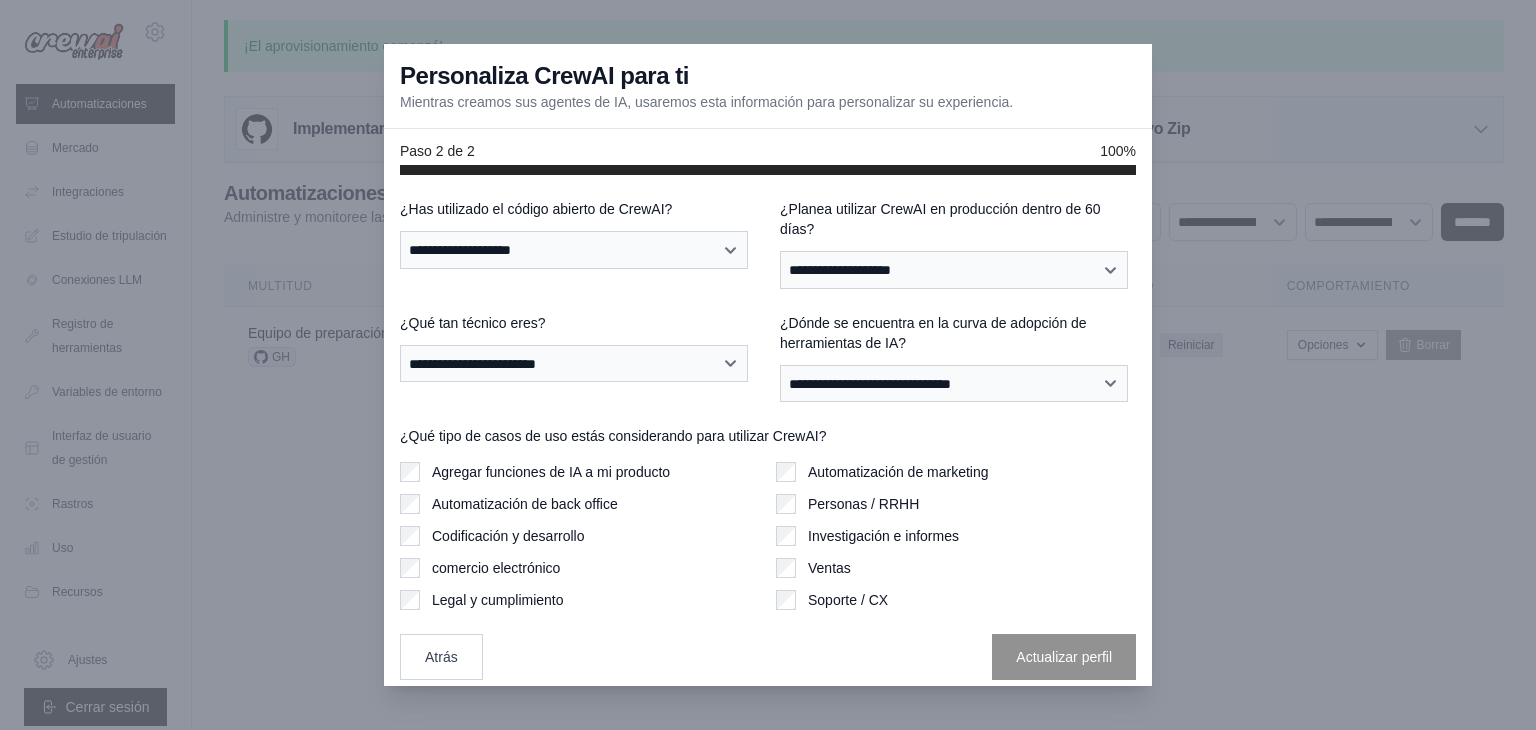 click on "**********" at bounding box center [578, 244] 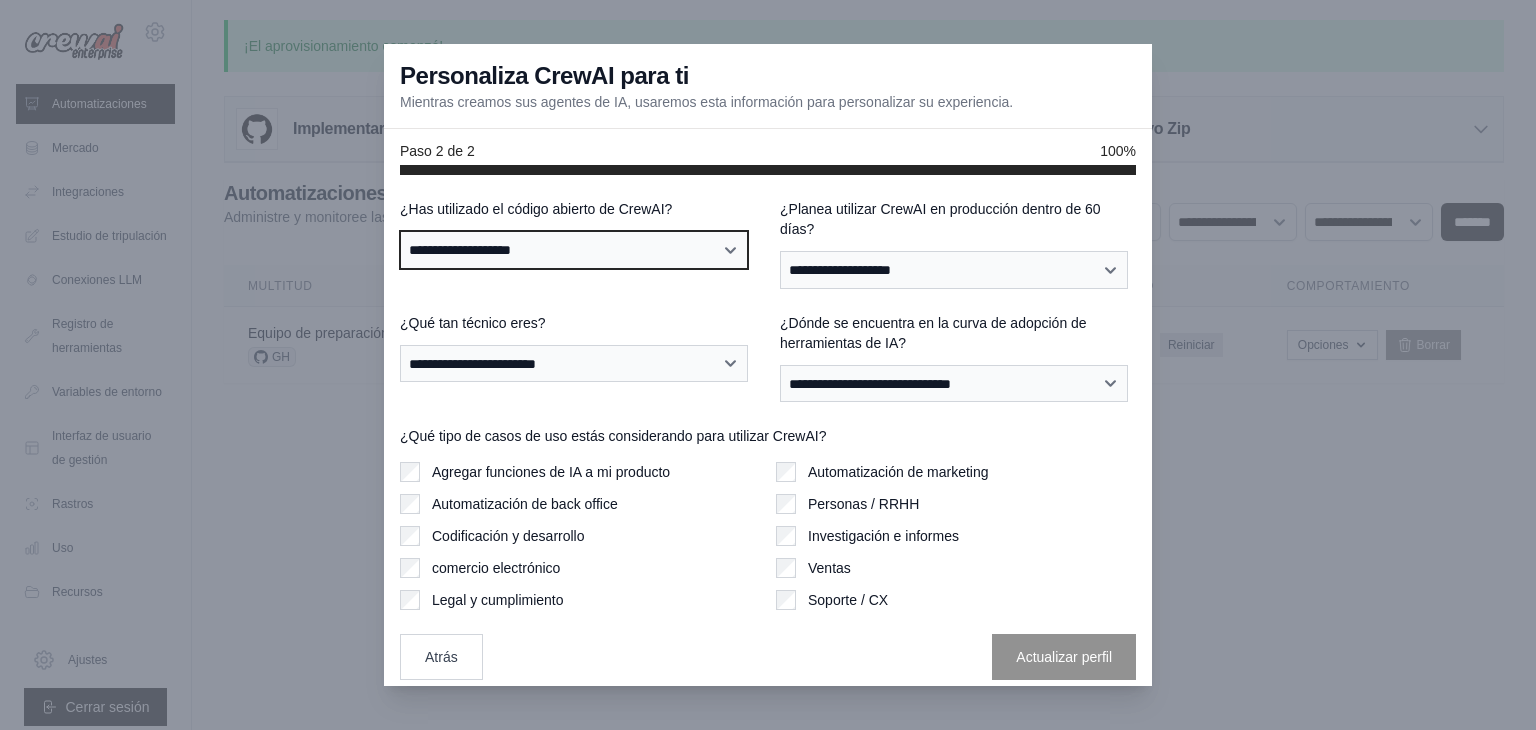 click on "**********" at bounding box center (574, 250) 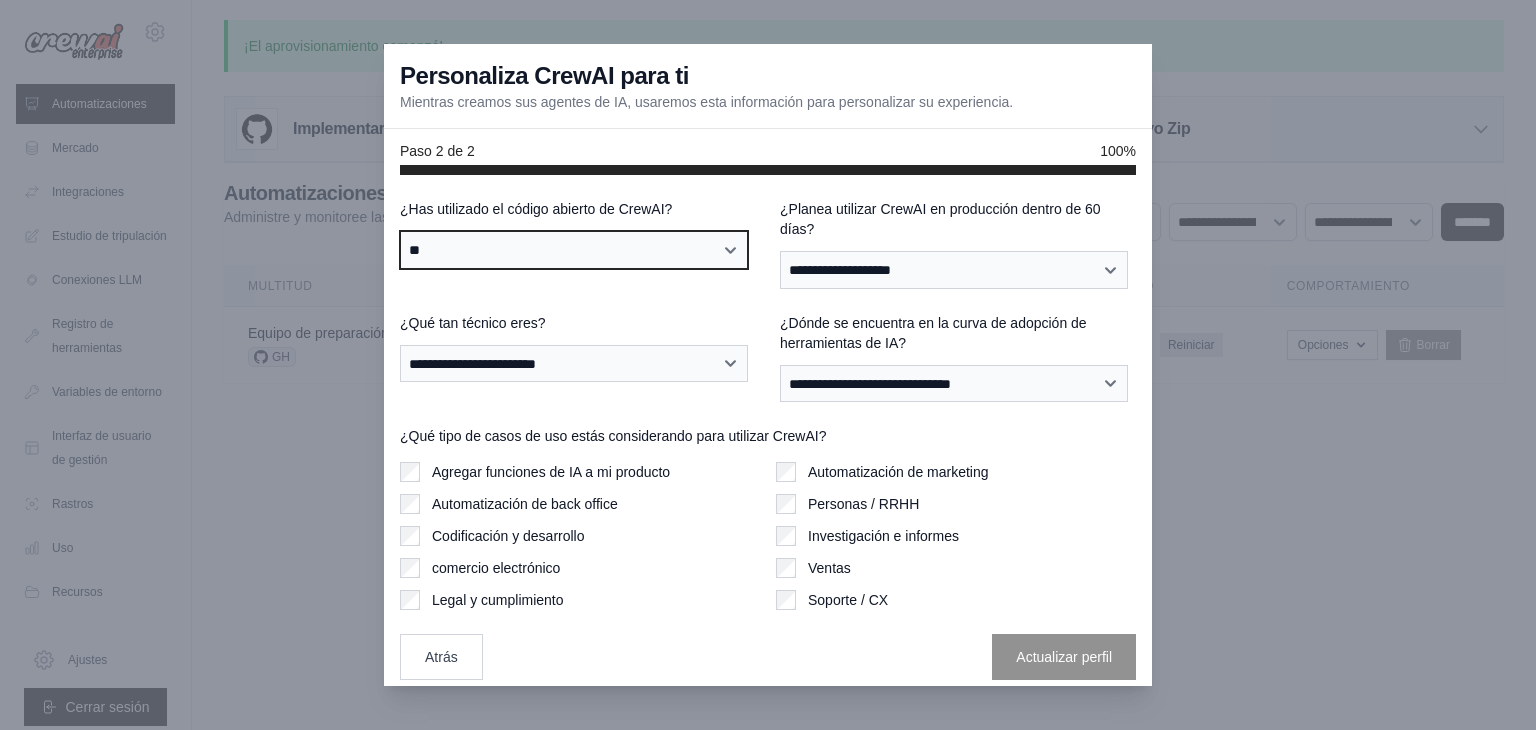 click on "**********" at bounding box center (574, 250) 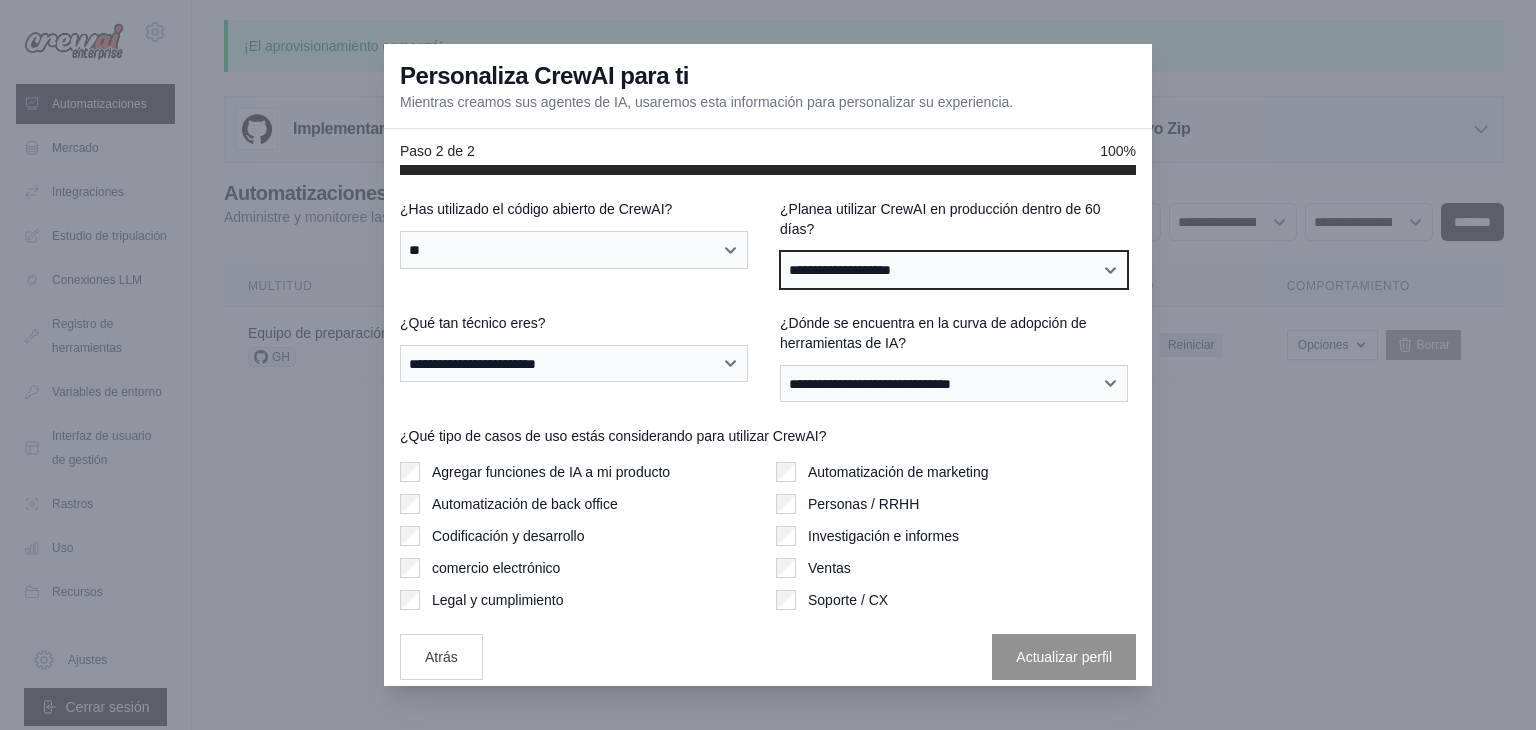 click on "**********" at bounding box center [954, 270] 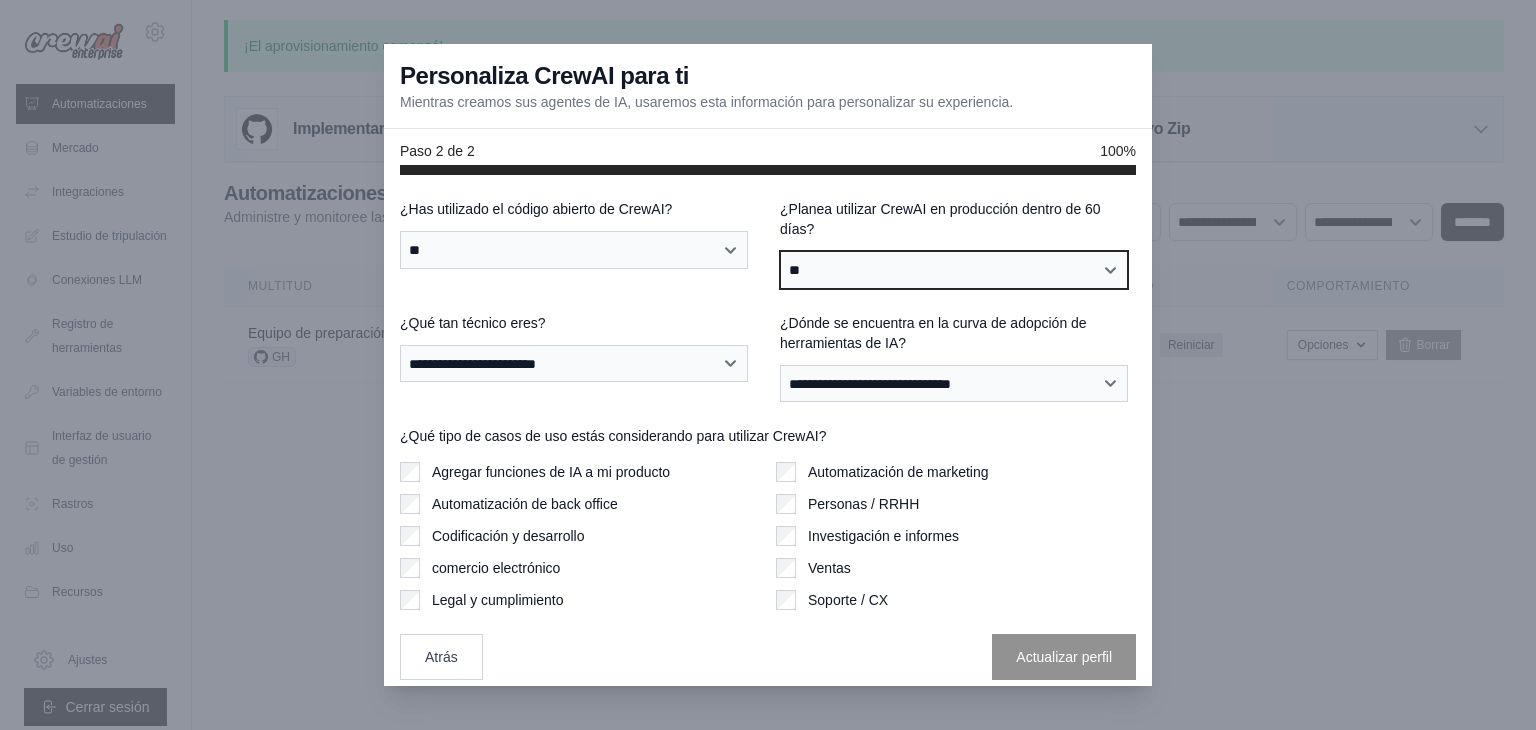 click on "**********" at bounding box center [954, 270] 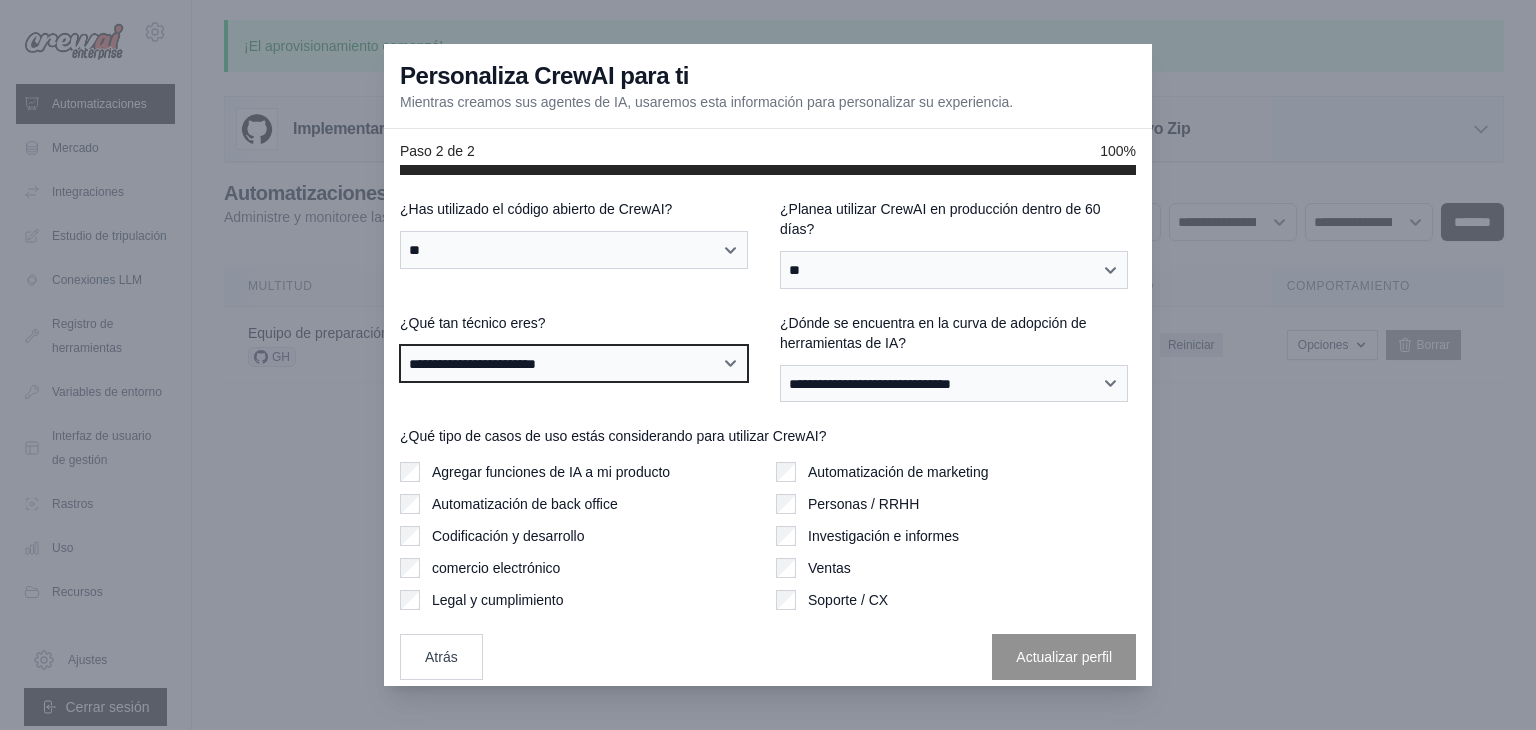 click on "**********" at bounding box center [574, 364] 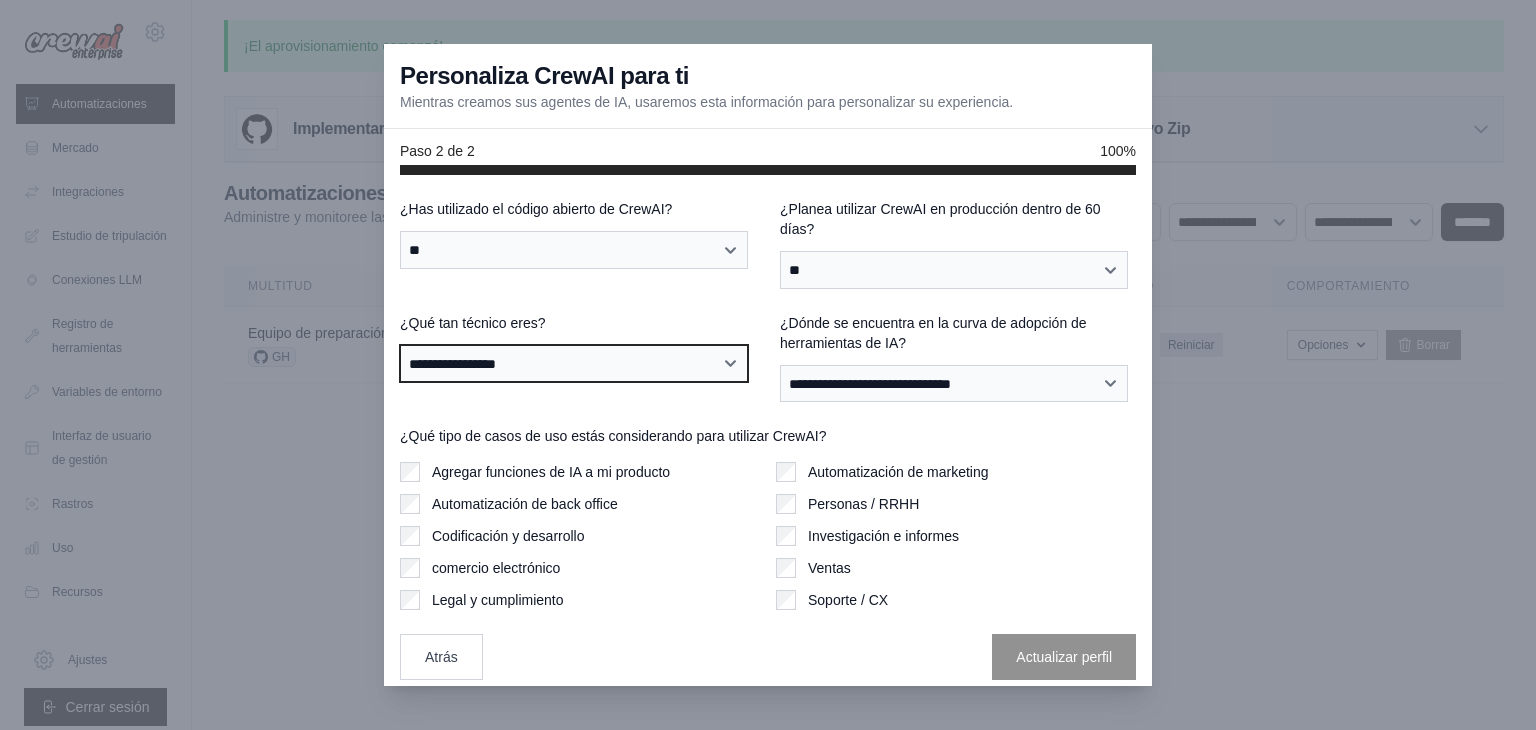 click on "**********" at bounding box center [574, 364] 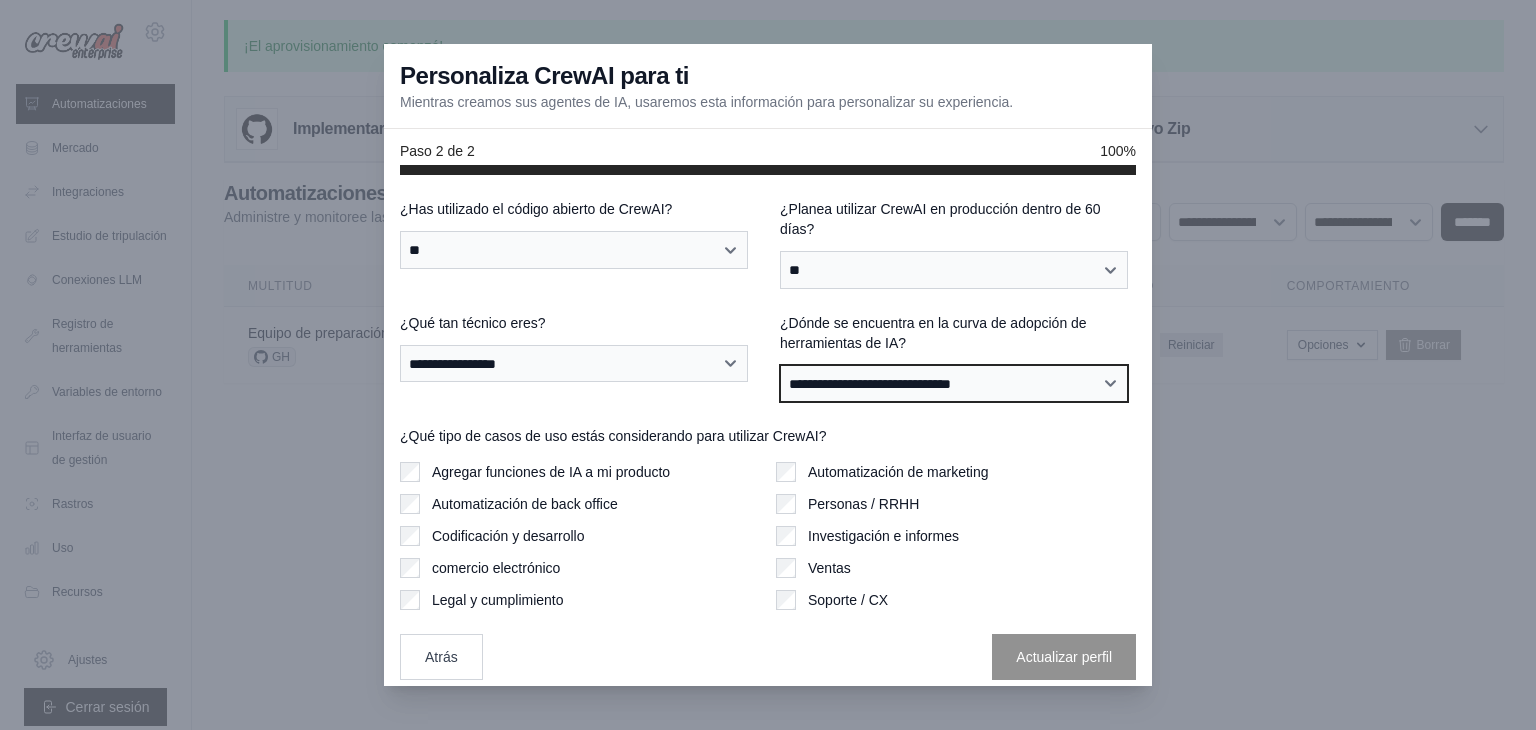 click on "**********" at bounding box center [954, 384] 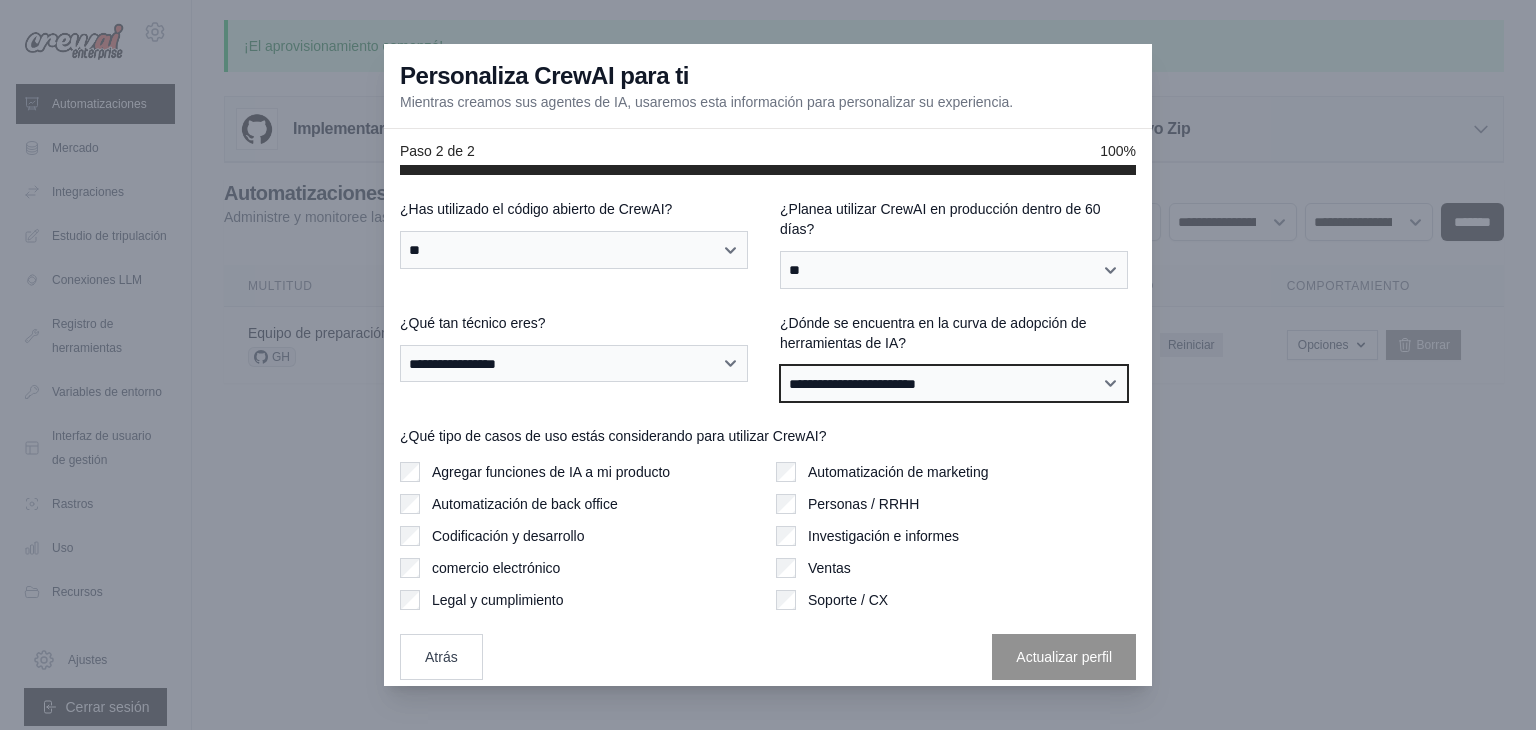 click on "**********" at bounding box center [954, 384] 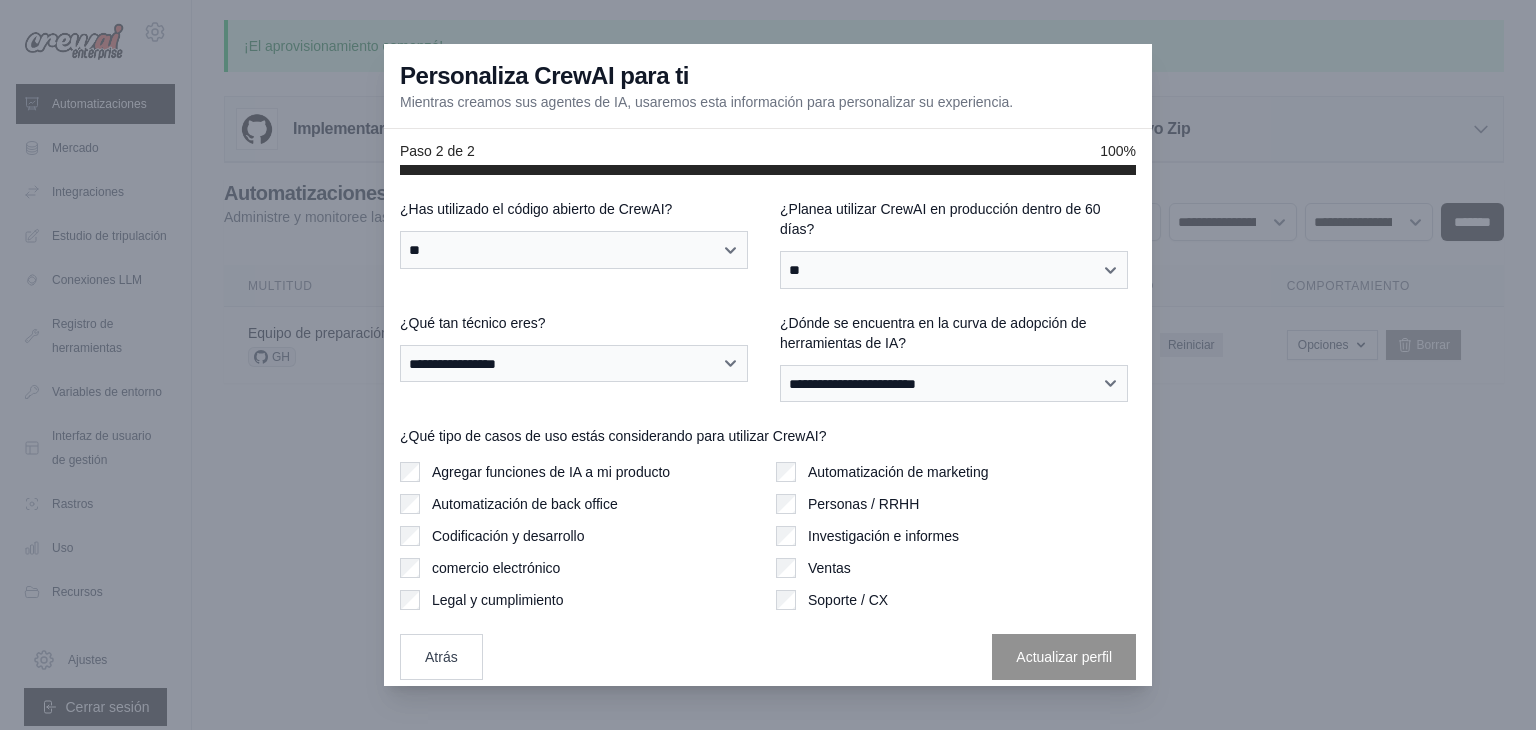 click on "Automatización de back office" at bounding box center (525, 504) 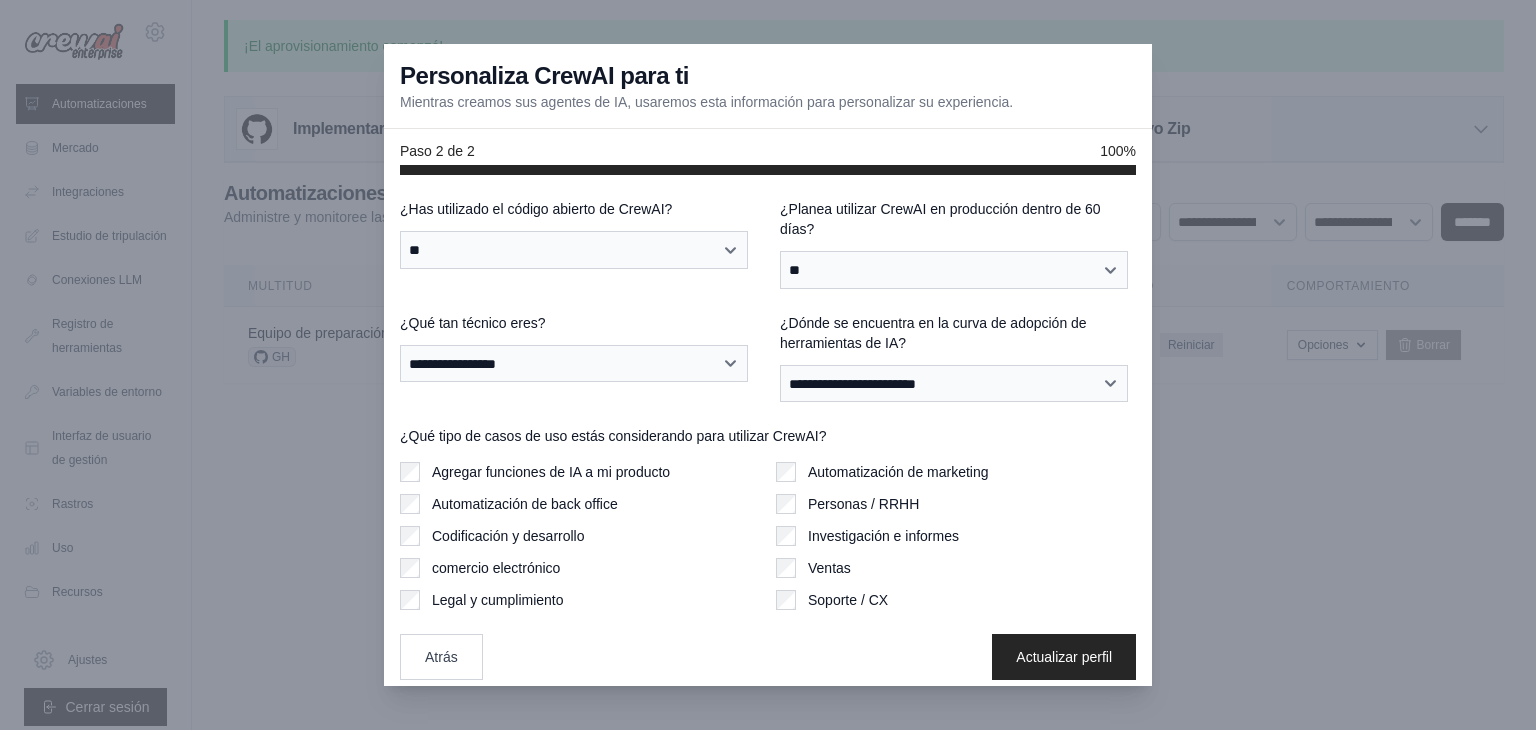 click on "Investigación e informes" at bounding box center [883, 536] 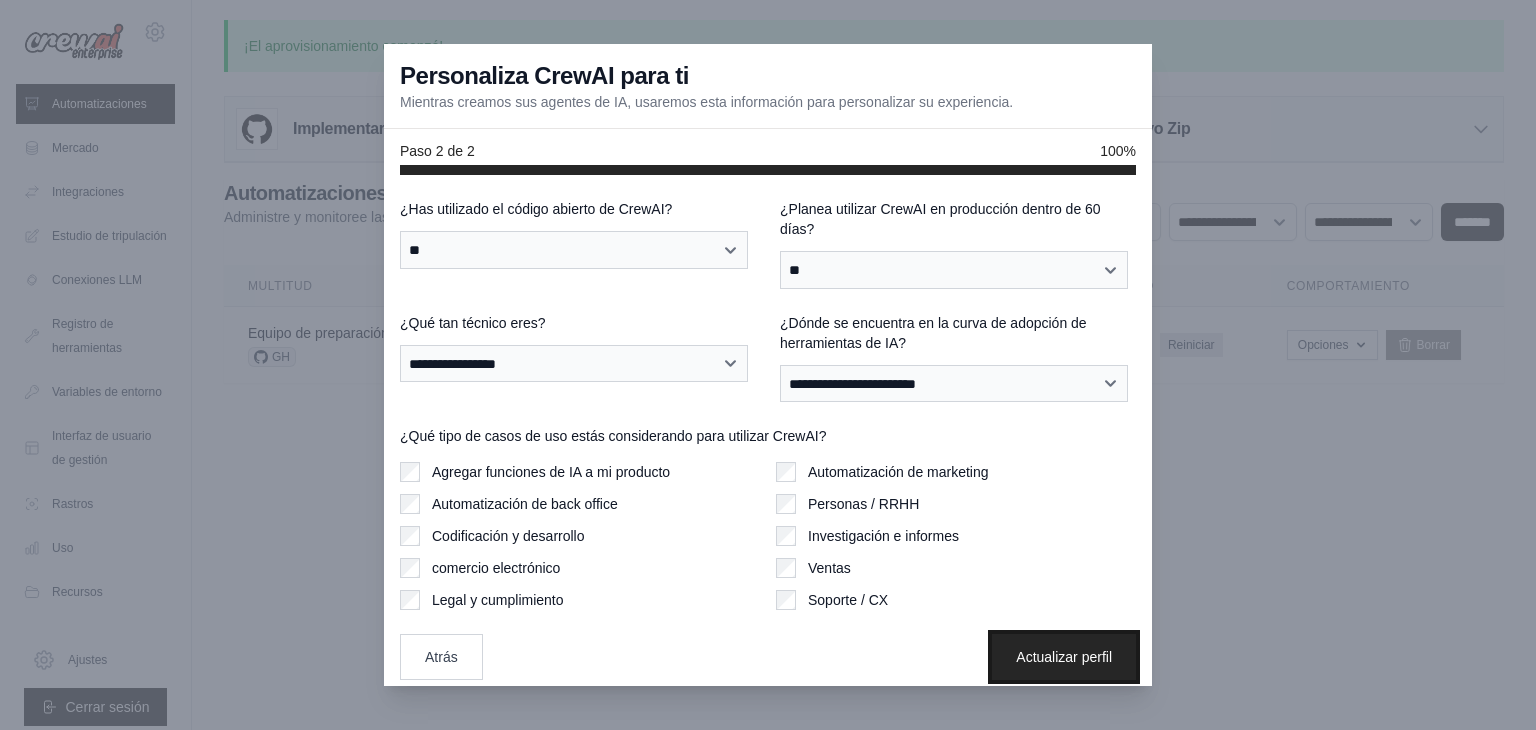 click on "Actualizar perfil" at bounding box center [1064, 657] 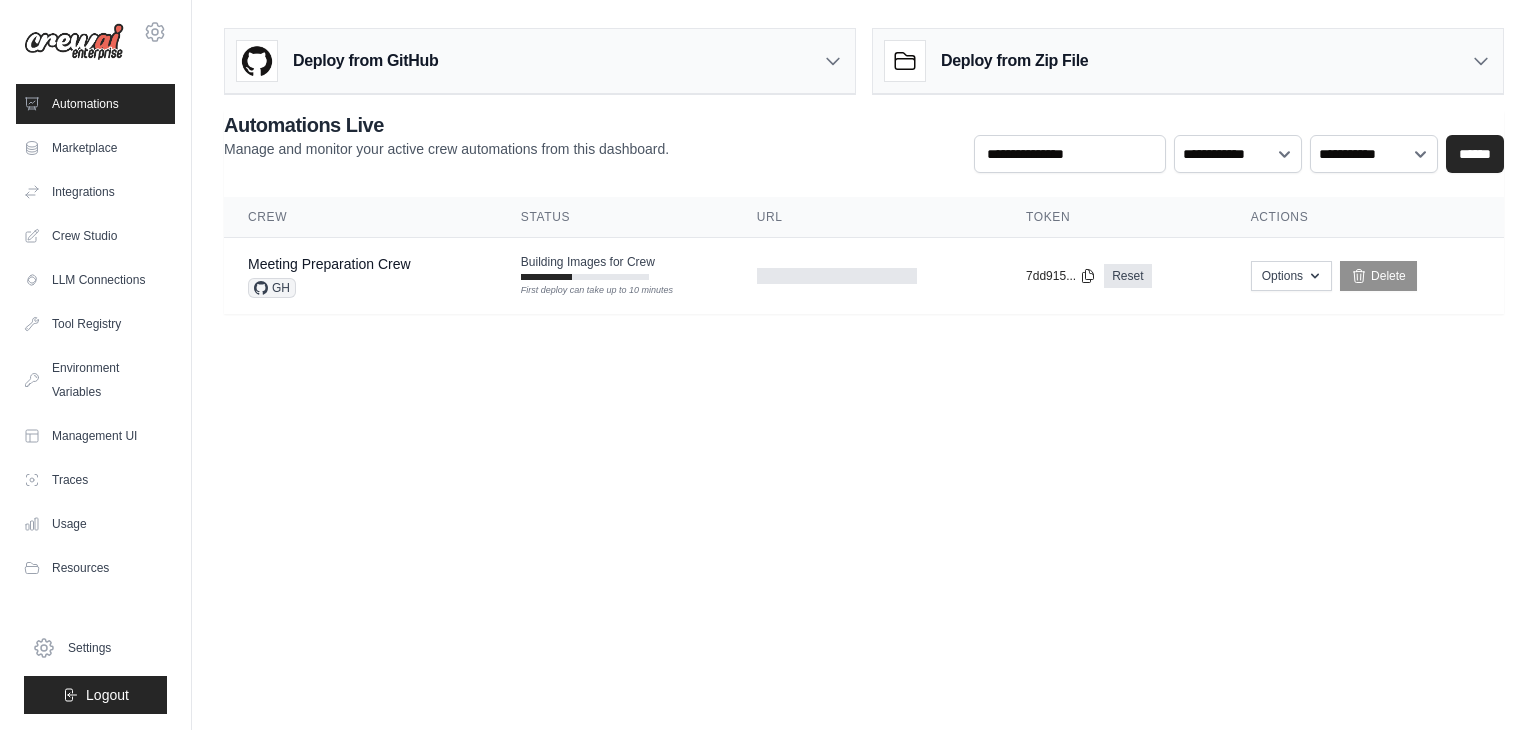 scroll, scrollTop: 0, scrollLeft: 0, axis: both 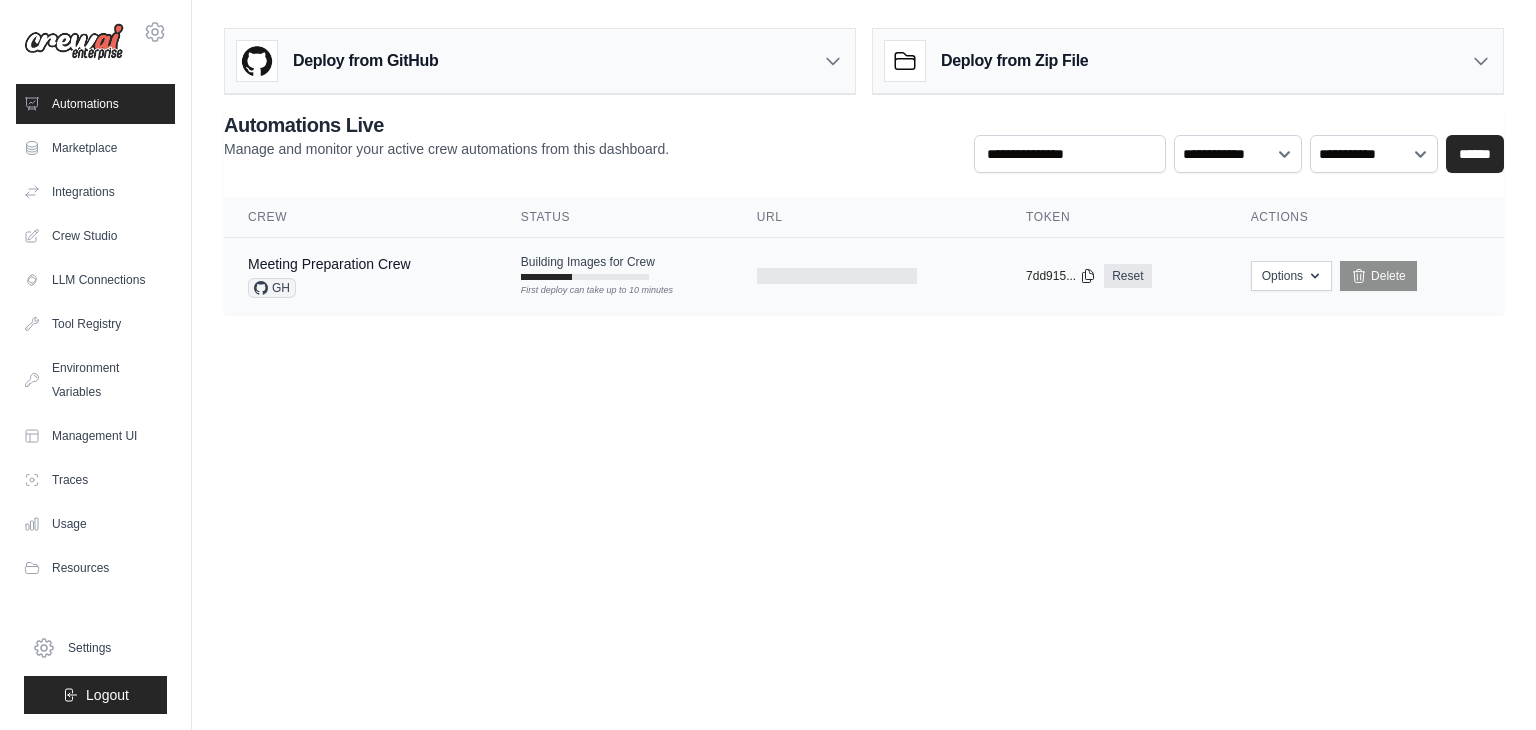 click on "Meeting Preparation Crew
GH" at bounding box center (360, 276) 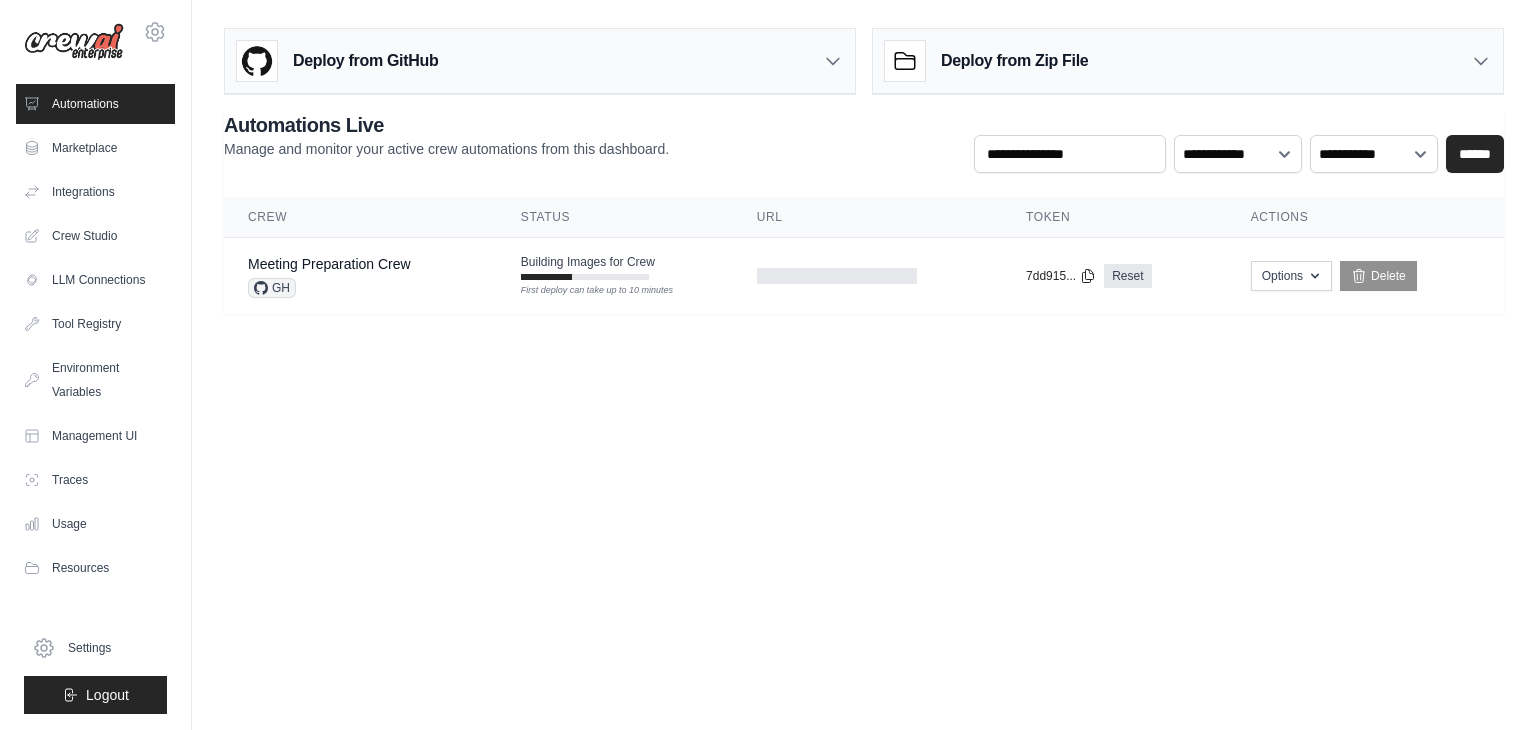 drag, startPoint x: 772, startPoint y: 545, endPoint x: 670, endPoint y: 522, distance: 104.56099 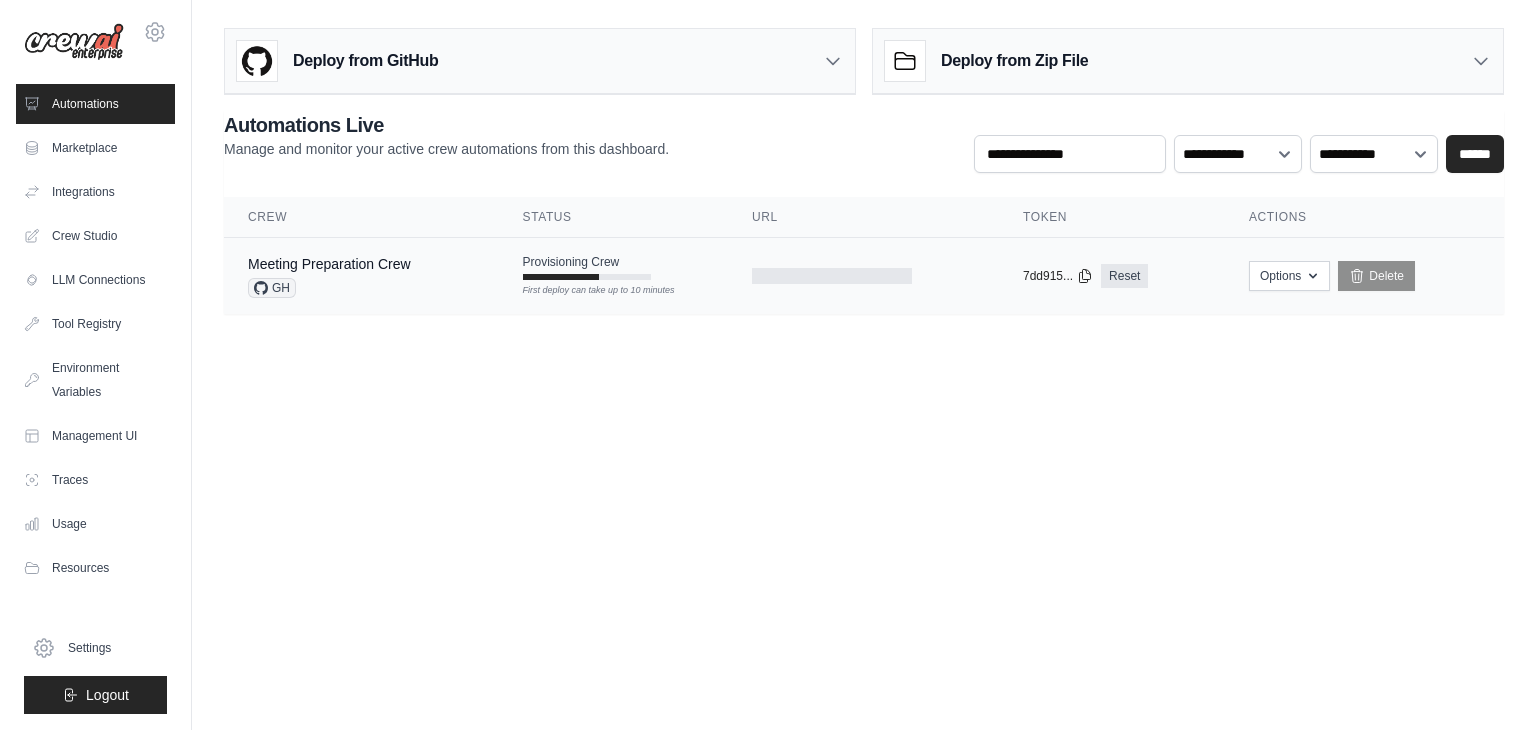 click on "First deploy can take up to 10 minutes" at bounding box center (587, 291) 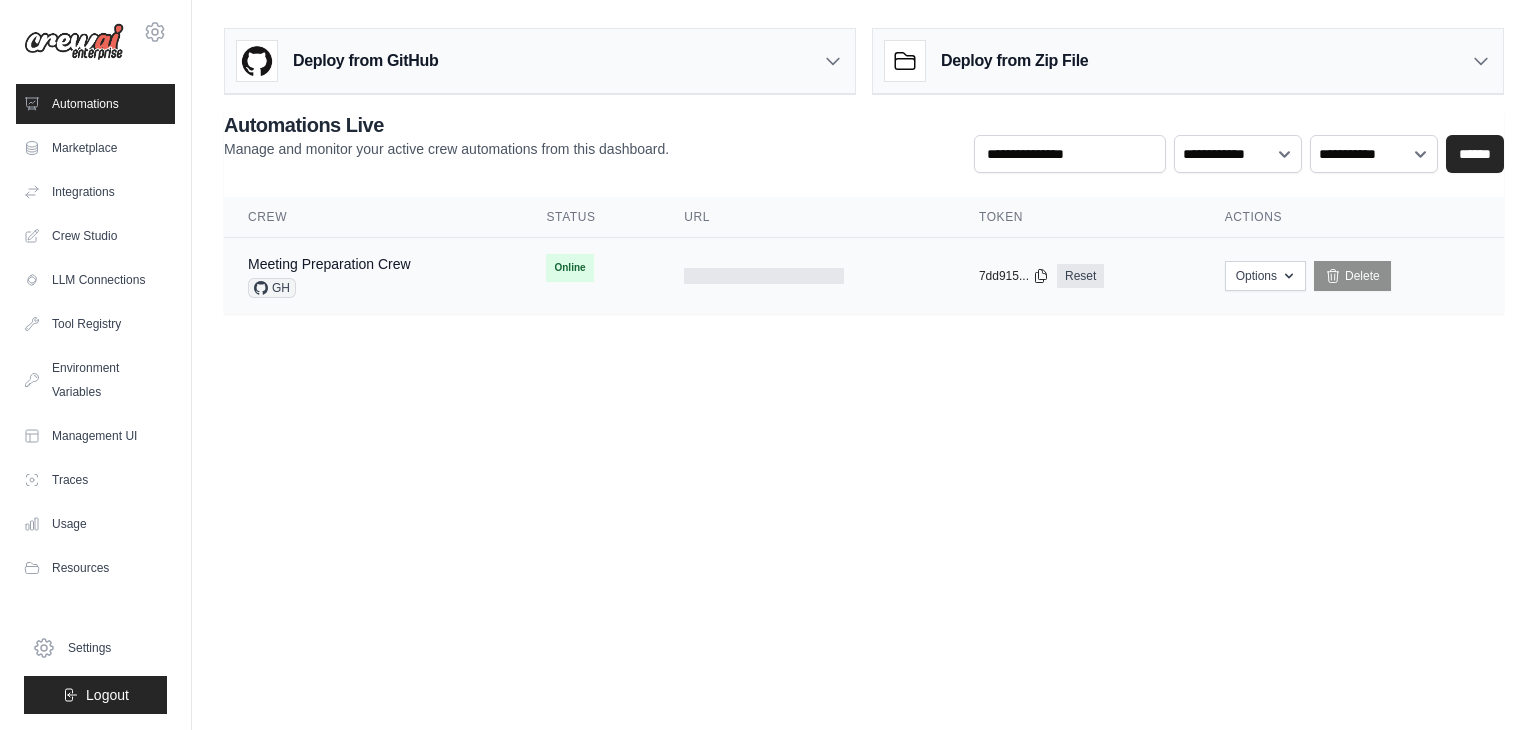 click on "Meeting Preparation Crew
GH" at bounding box center (373, 276) 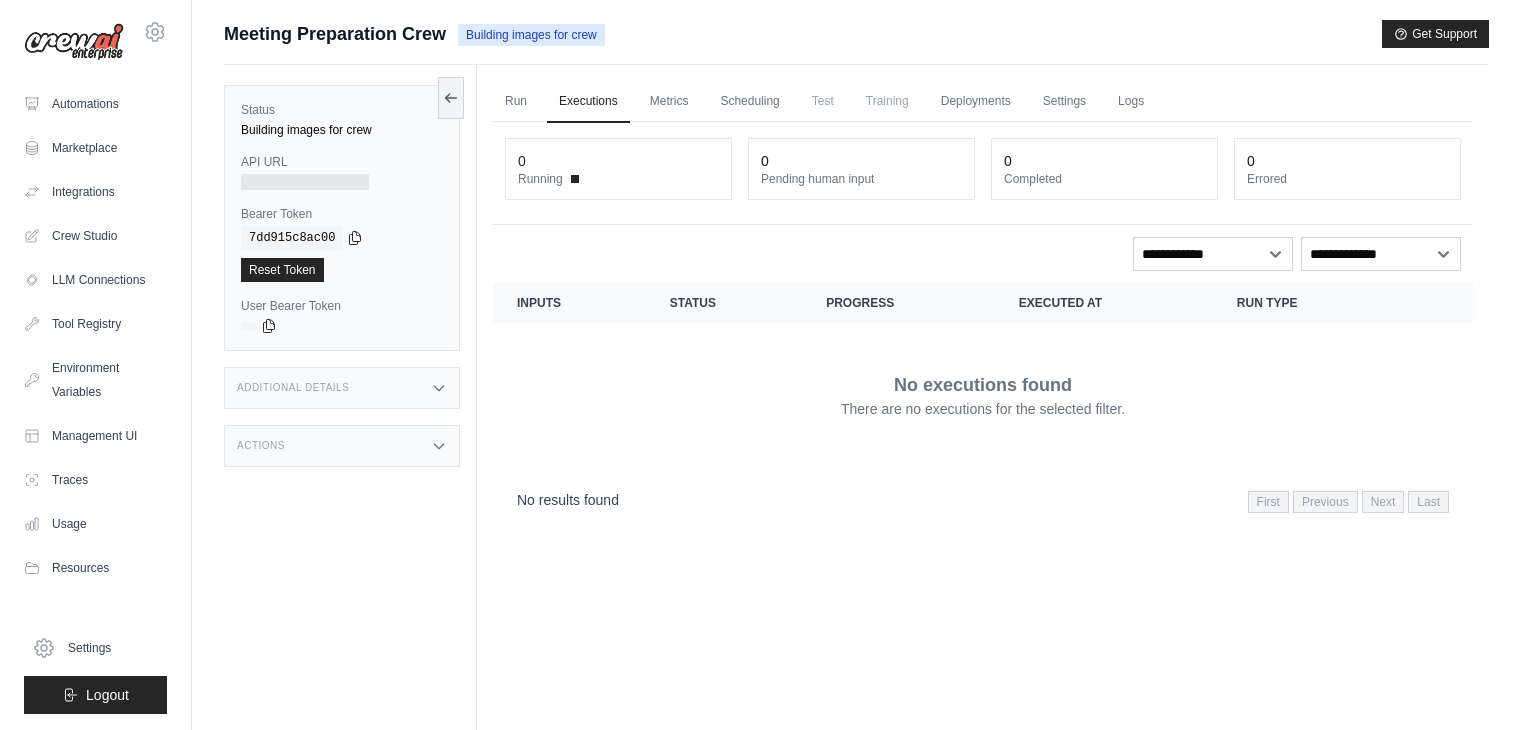 scroll, scrollTop: 0, scrollLeft: 0, axis: both 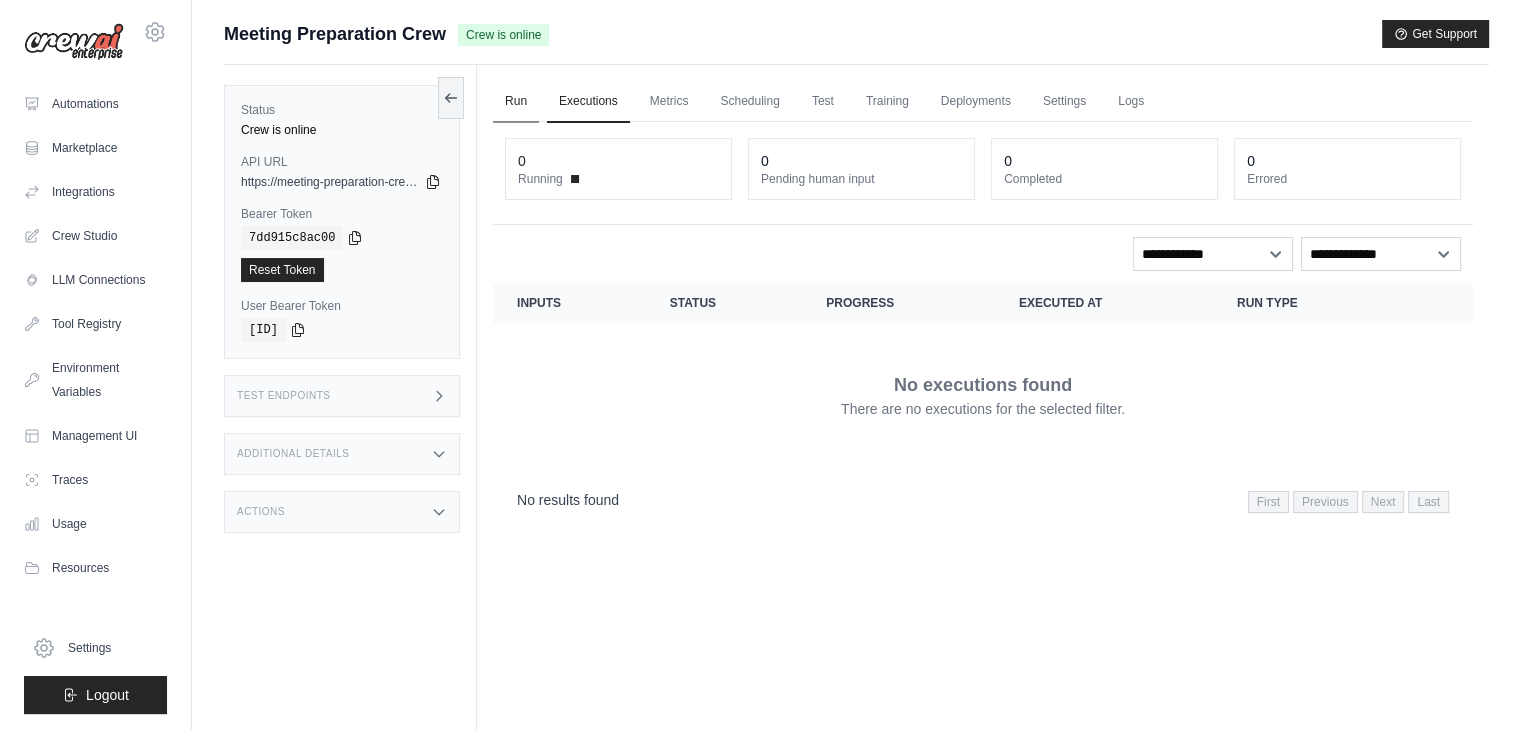 click on "Run" at bounding box center [516, 102] 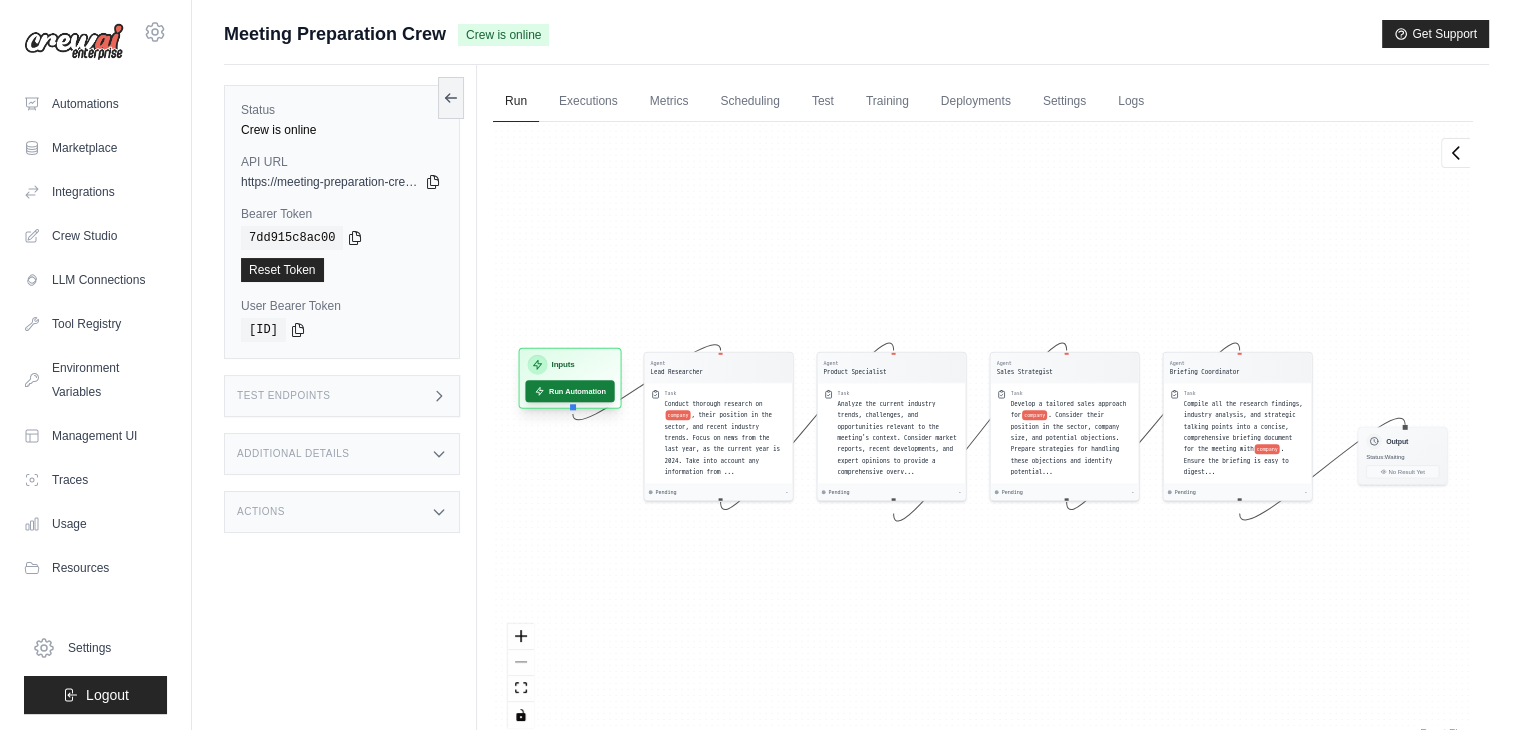 click on "Run Automation" at bounding box center (569, 391) 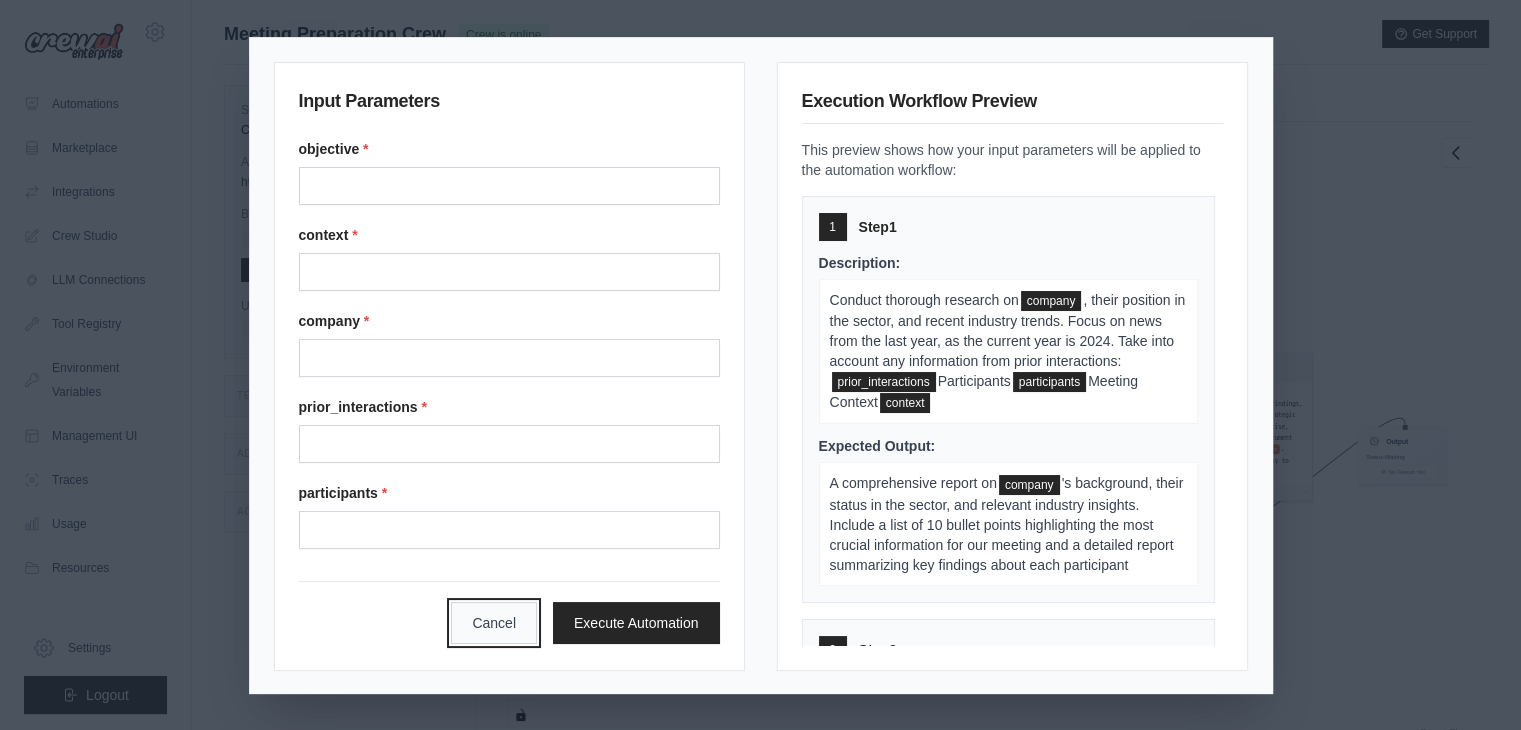 click on "Cancel" at bounding box center (494, 623) 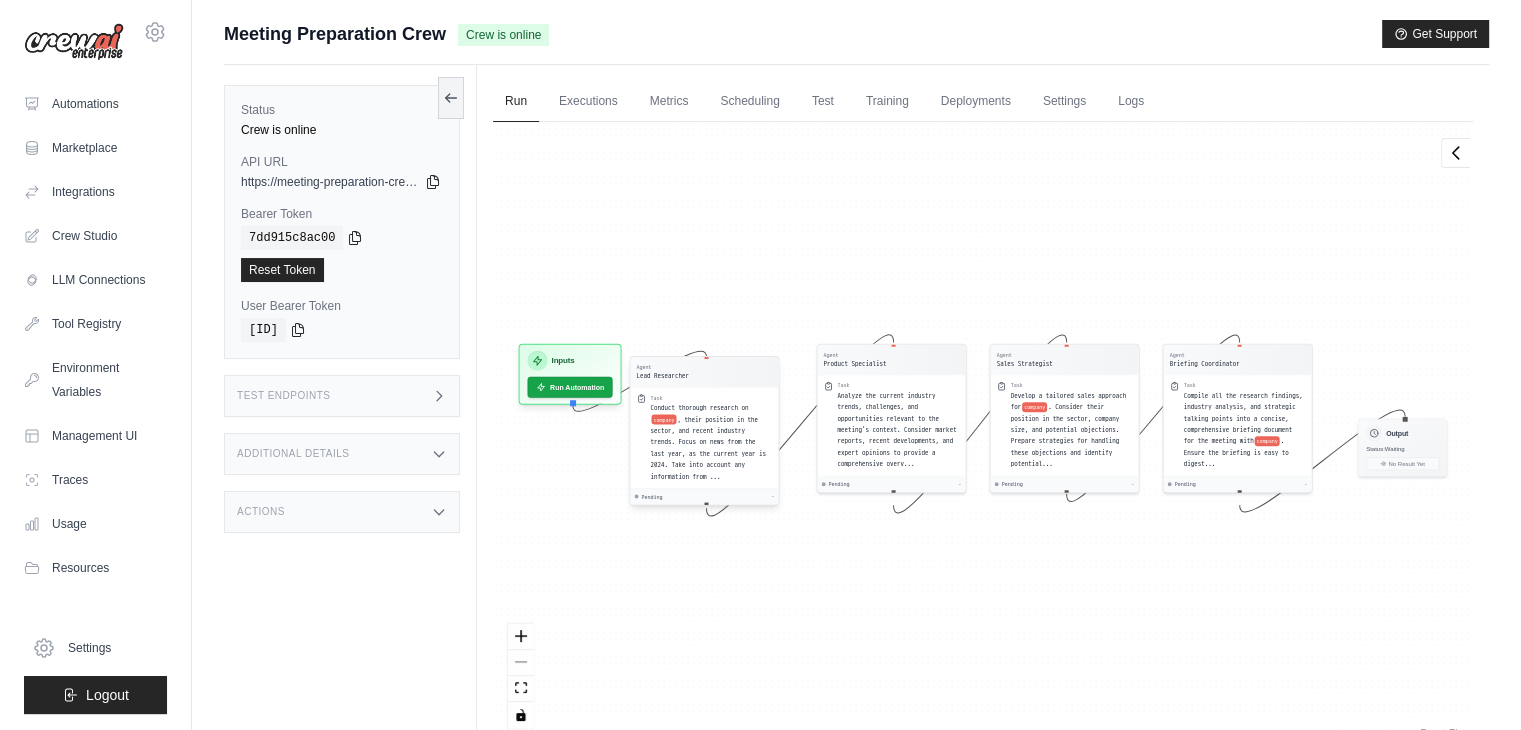 drag, startPoint x: 749, startPoint y: 425, endPoint x: 740, endPoint y: 434, distance: 12.727922 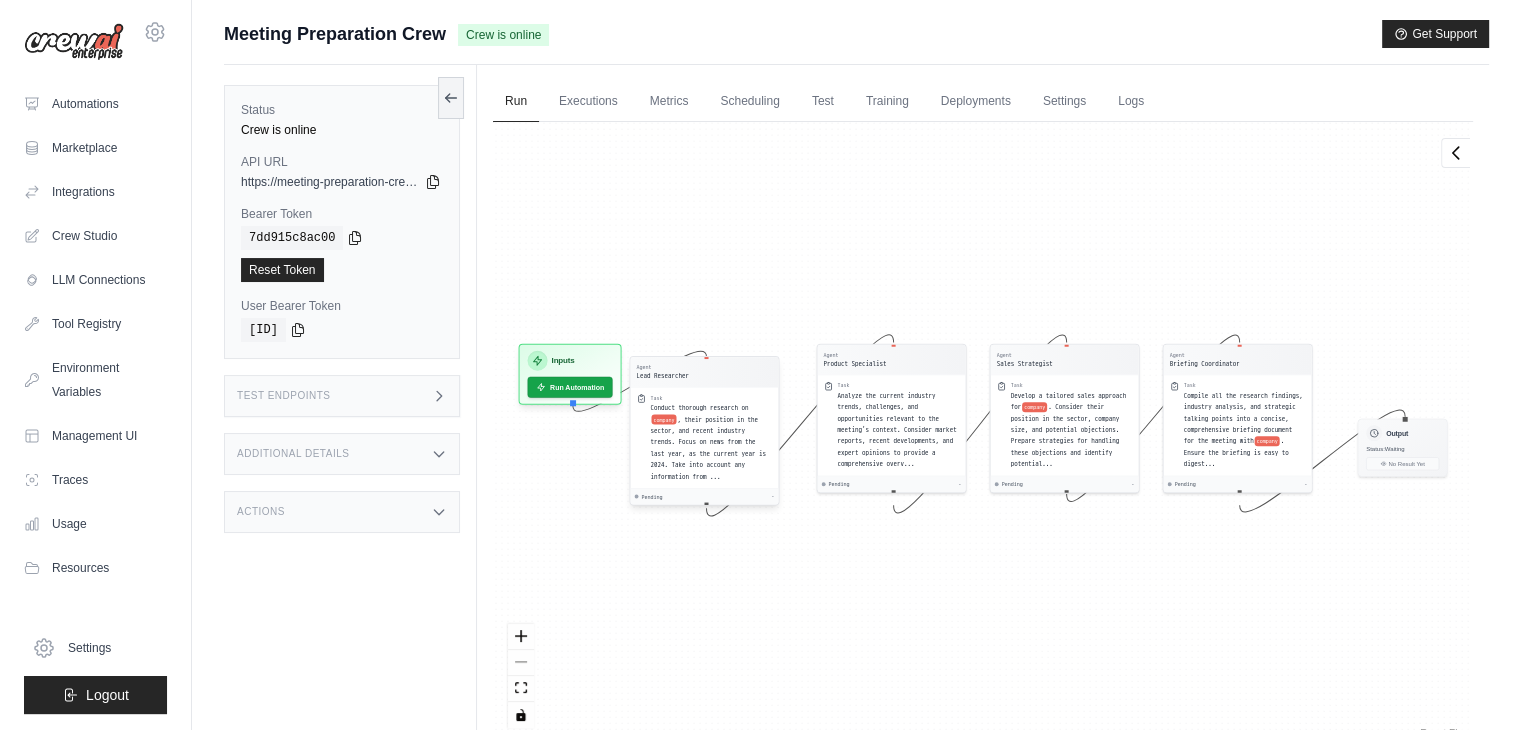 click on ", their position in the sector, and recent industry trends. Focus on news from the last year, as the current year is 2024.
Take into account any information from ..." at bounding box center (707, 447) 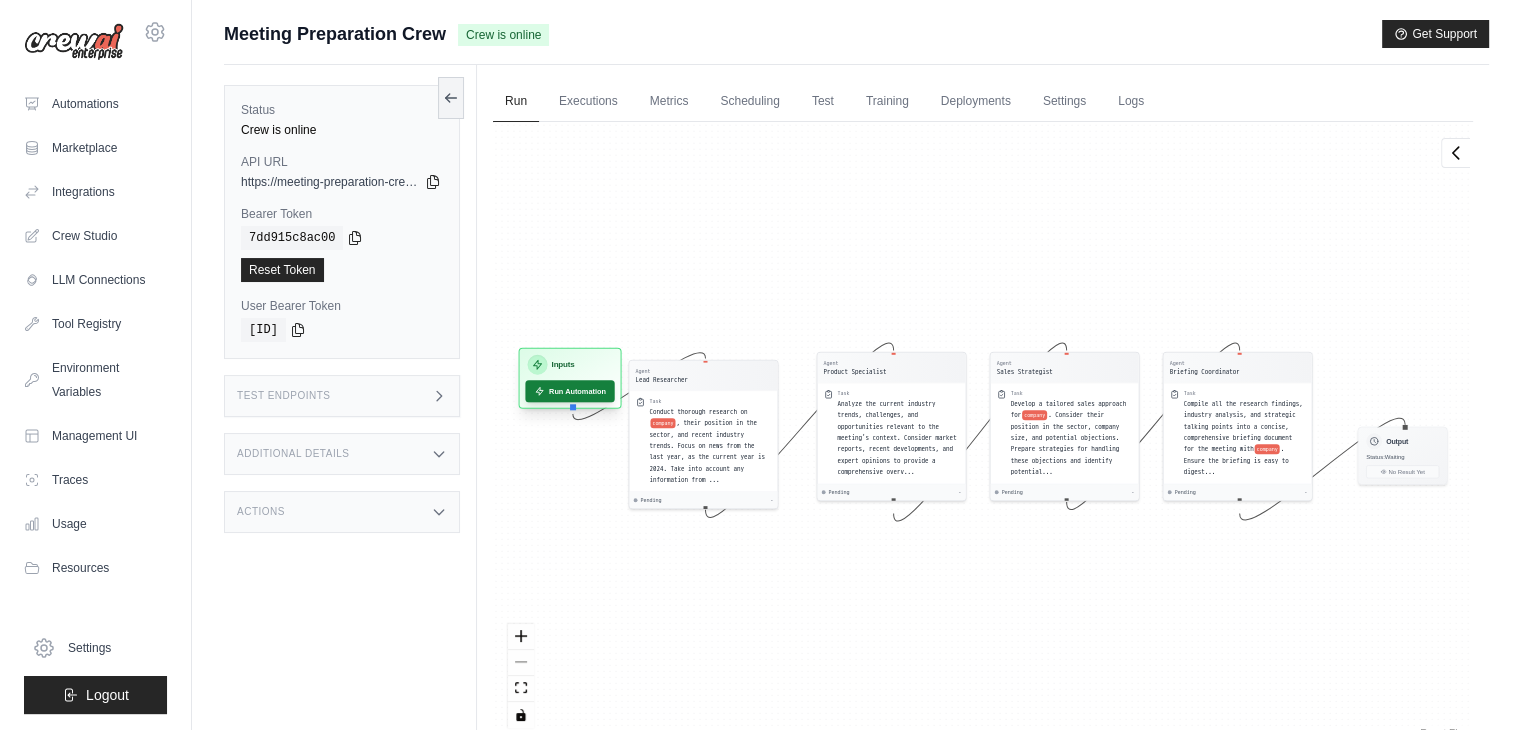 click on "Run Automation" at bounding box center (569, 391) 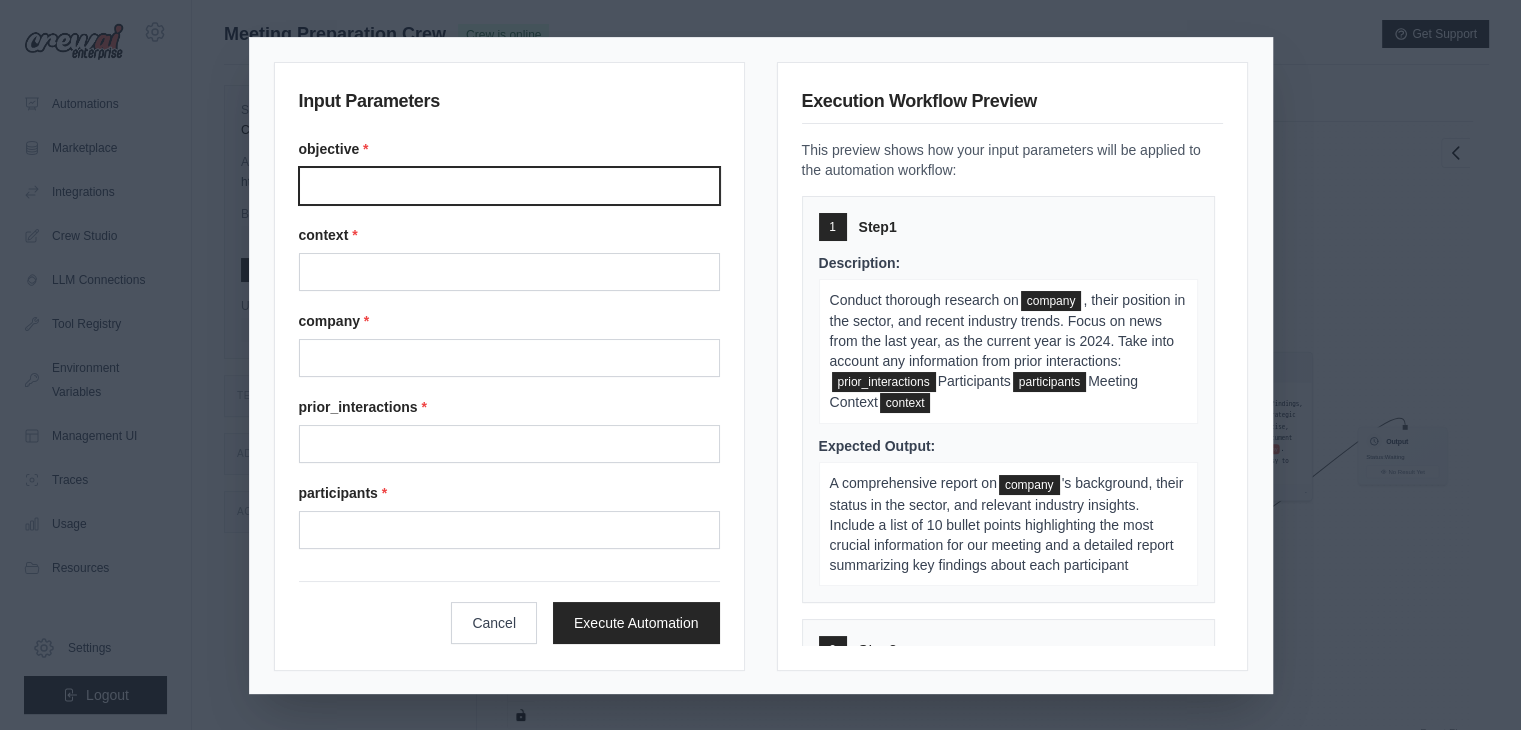 click on "Objective" at bounding box center (509, 186) 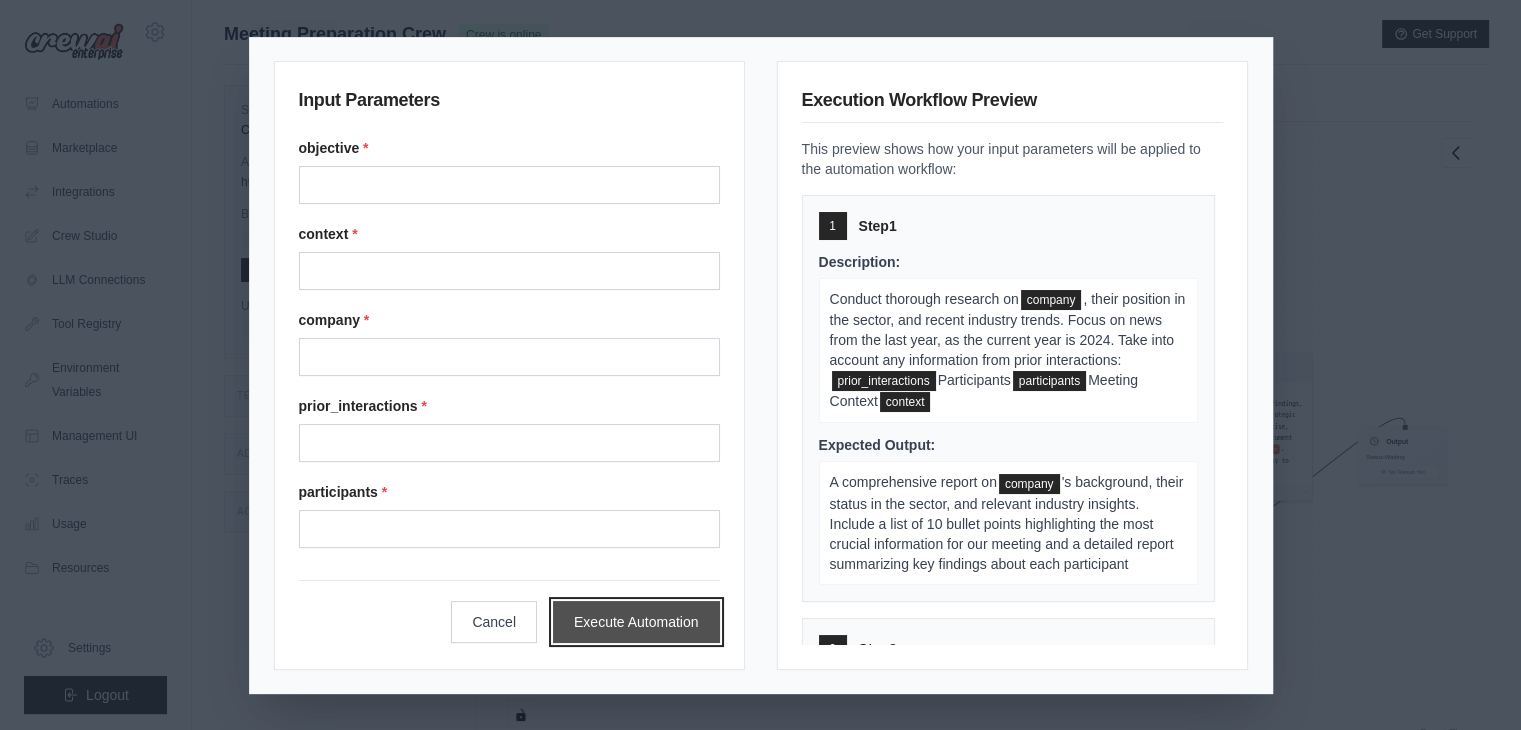 click on "Execute Automation" at bounding box center (636, 622) 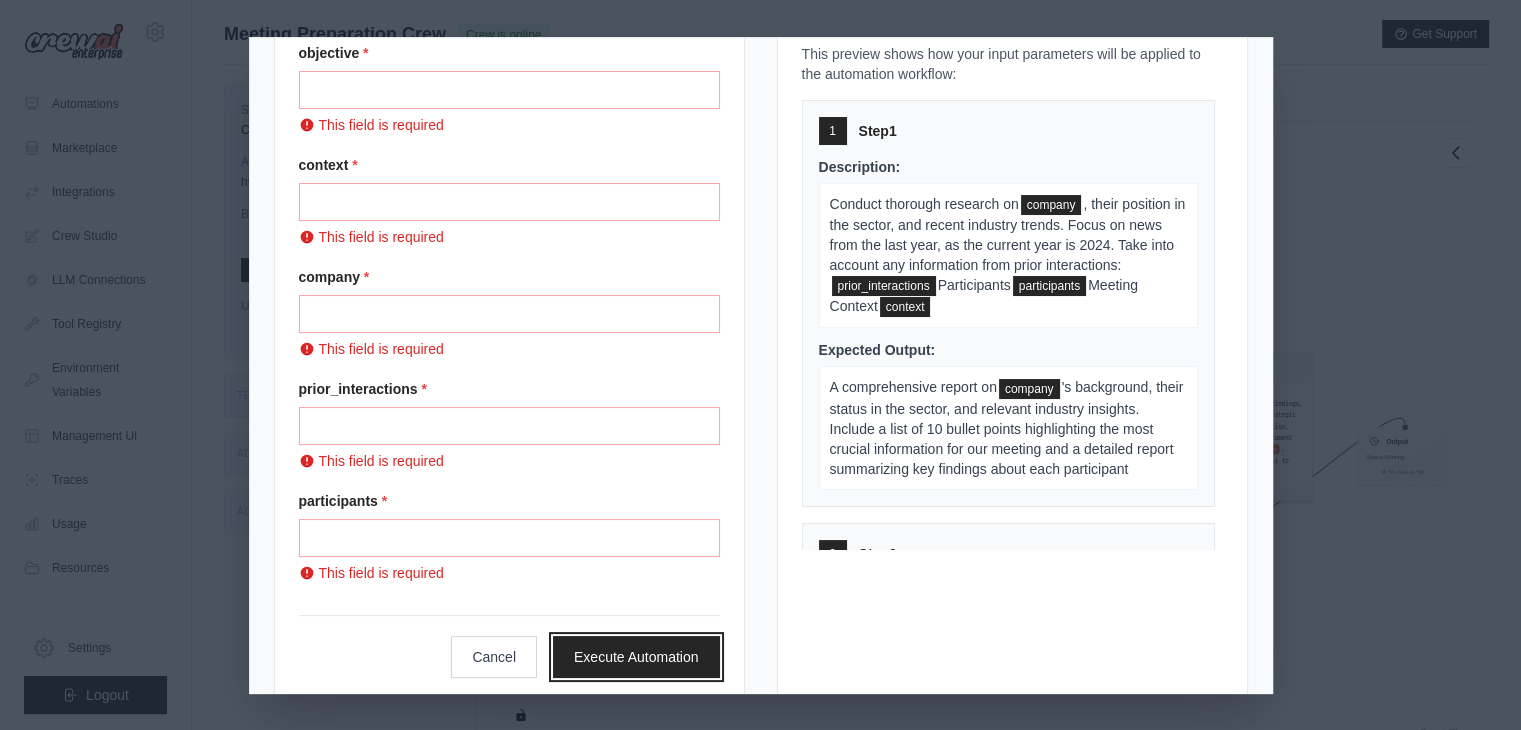 scroll, scrollTop: 127, scrollLeft: 0, axis: vertical 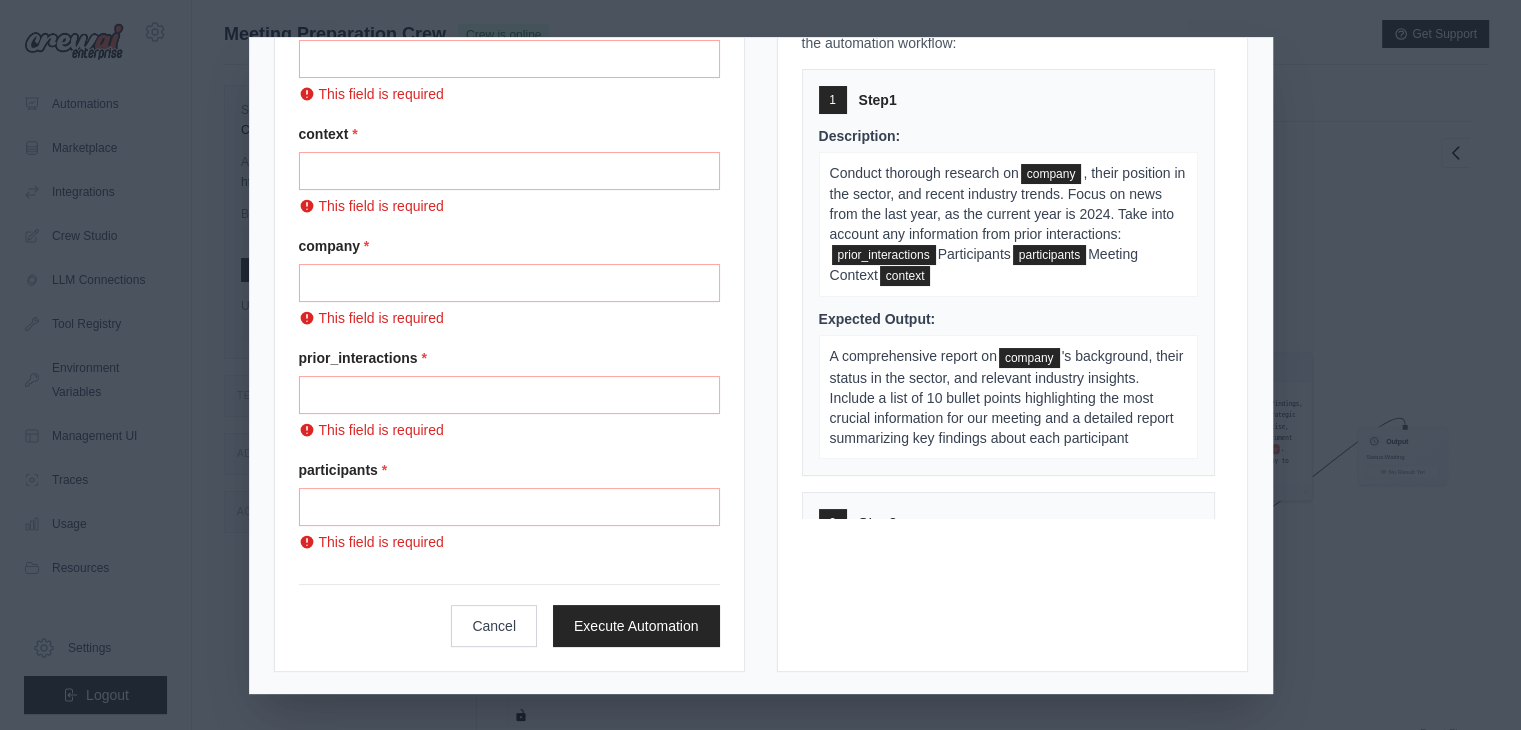 click on "Input Parameters objective   * This field is required context   * This field is required company   * This field is required prior_interactions   * This field is required participants   * This field is required Cancel Execute Automation Execution Workflow Preview This preview shows how your input parameters will be applied to the automation workflow: 1 Step  1 Description: Conduct thorough research on  company , their position in the sector, and recent industry trends. Focus on news from the last year, as the current year is [YEAR].
Take into account any information from prior interactions:  prior_interactions
Participants  participants  Meeting Context  context
Expected Output: A comprehensive report on  company 's background, their status in the sector, and relevant industry insights. Include a list of 10 bullet points highlighting the most crucial information for our meeting and a detailed report summarizing key findings about each participant
2 Step  2 Description: prior_interactions
Participants
3 3" at bounding box center [760, 365] 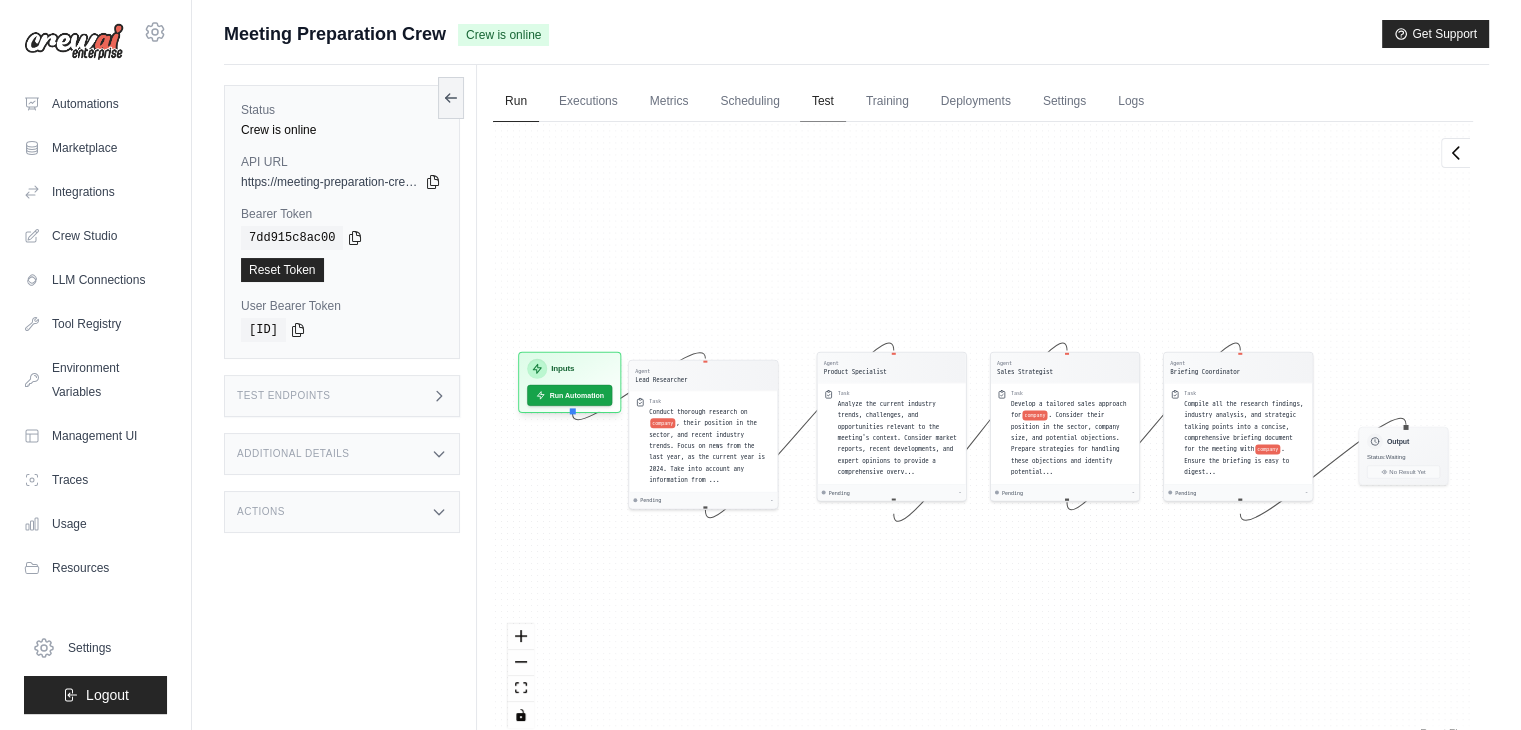 click on "Test" at bounding box center (823, 102) 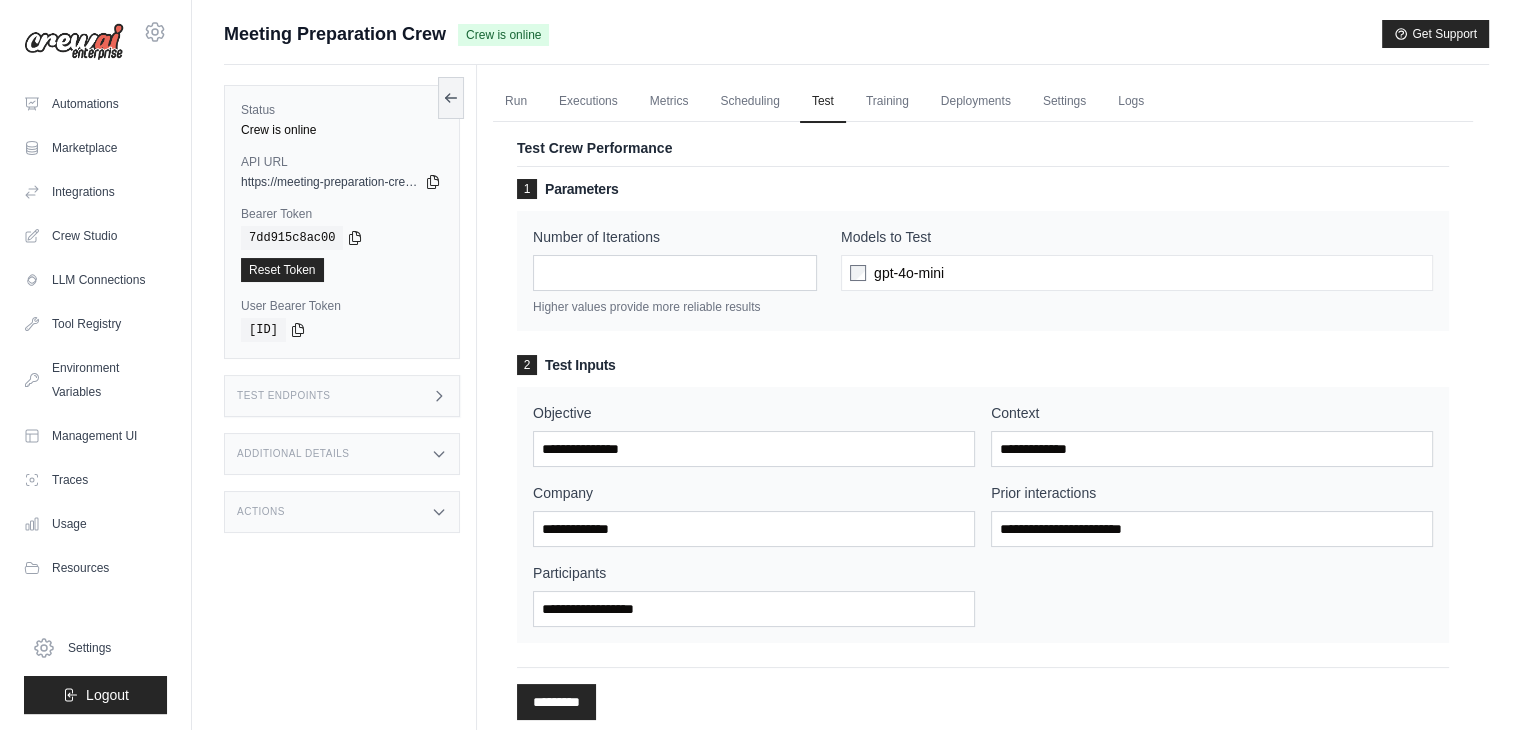scroll, scrollTop: 84, scrollLeft: 0, axis: vertical 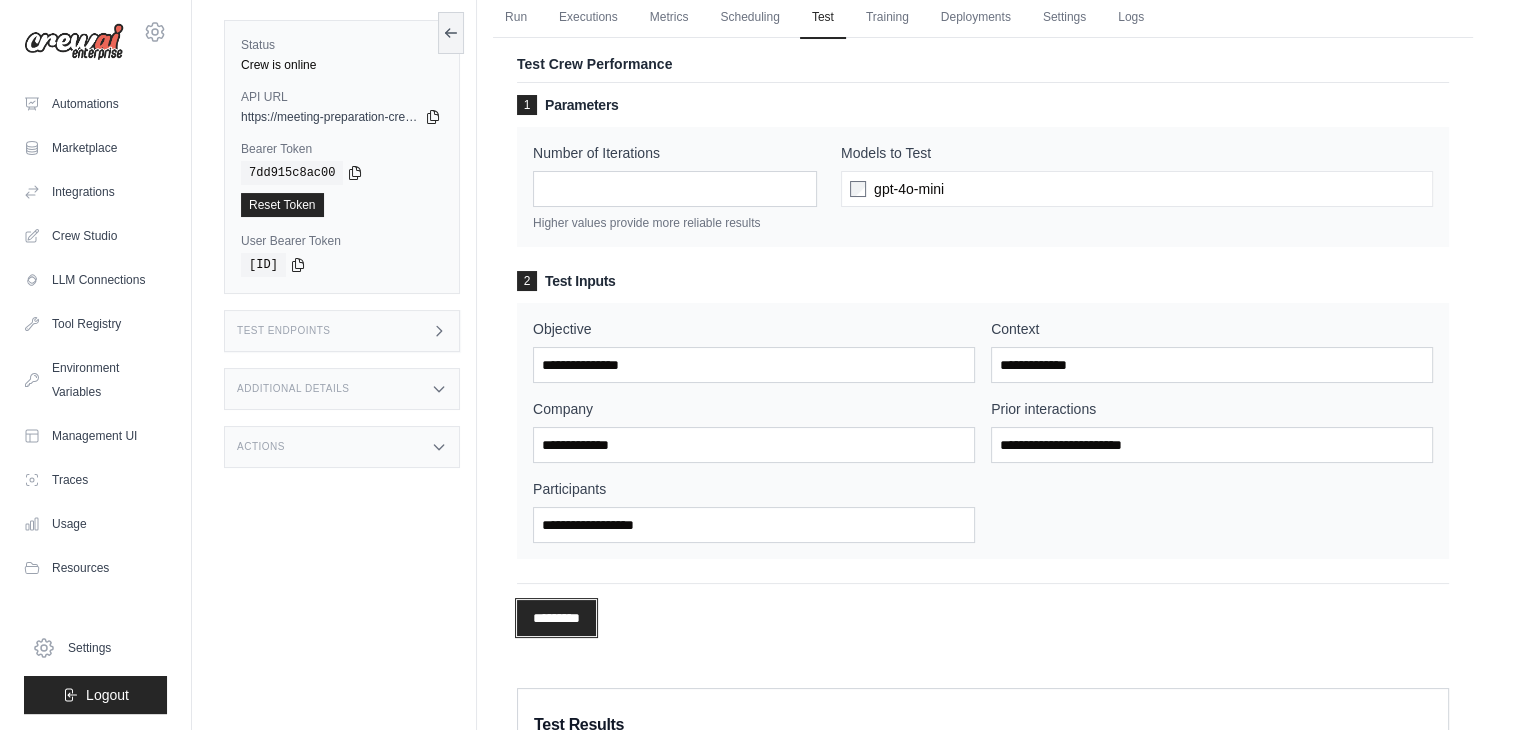 click on "*********" at bounding box center [556, 618] 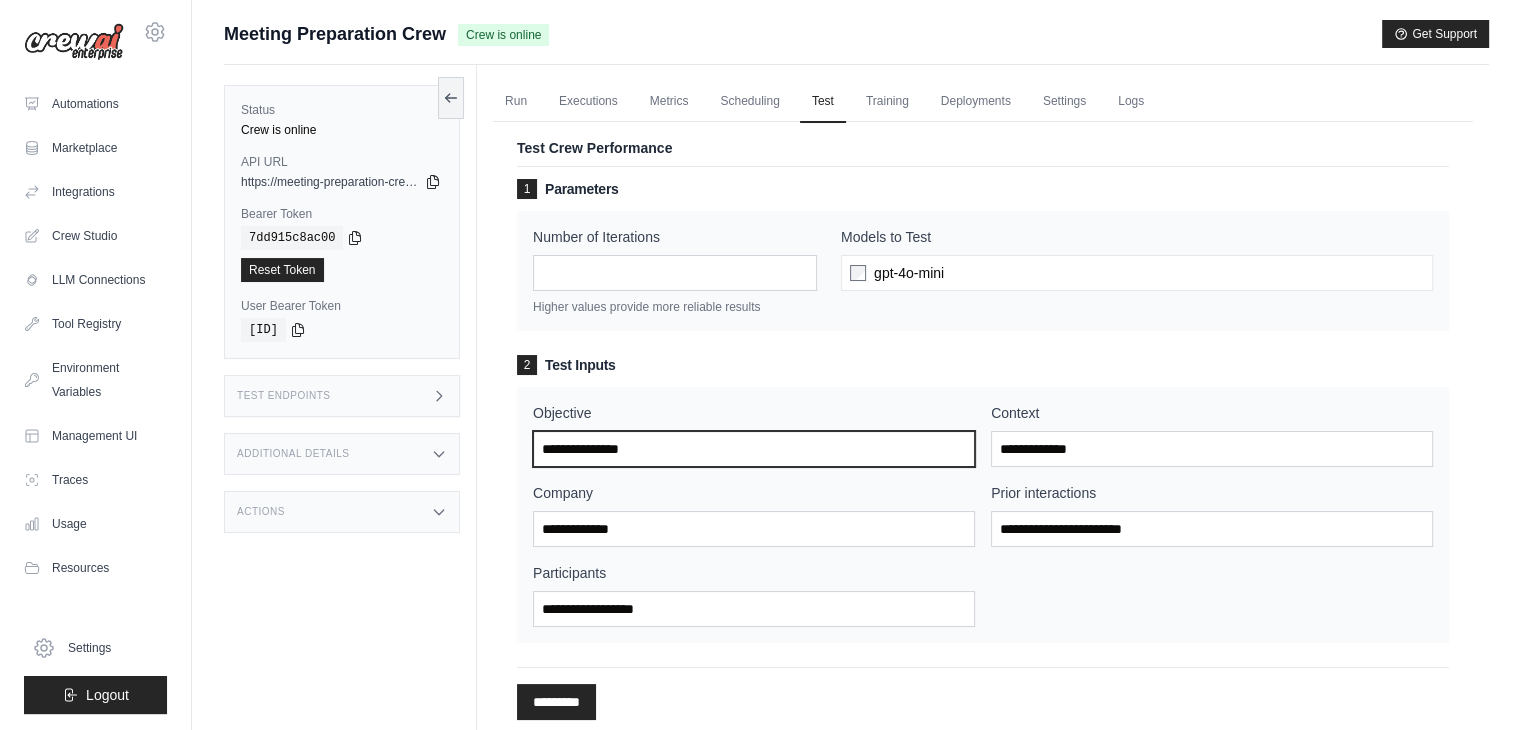 scroll, scrollTop: 0, scrollLeft: 0, axis: both 